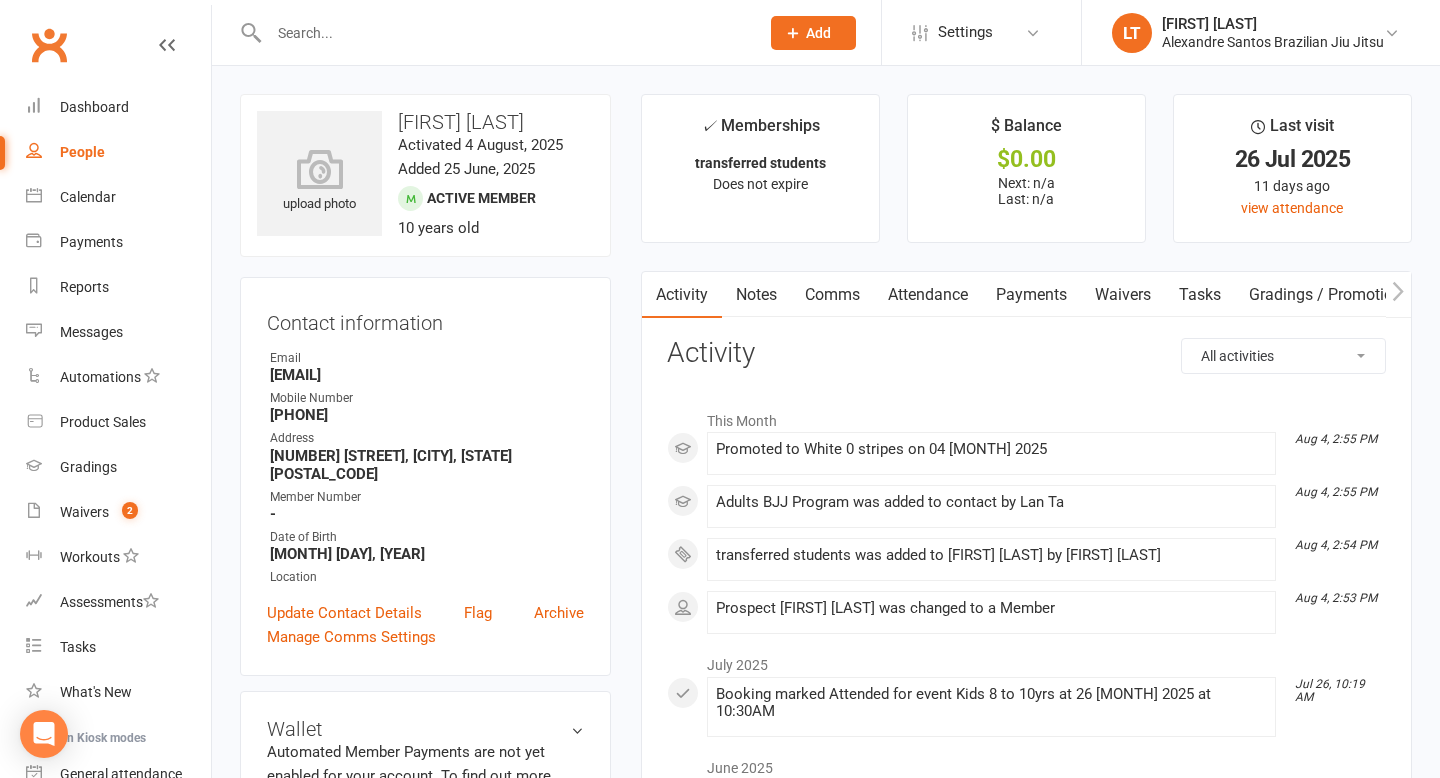 scroll, scrollTop: 0, scrollLeft: 0, axis: both 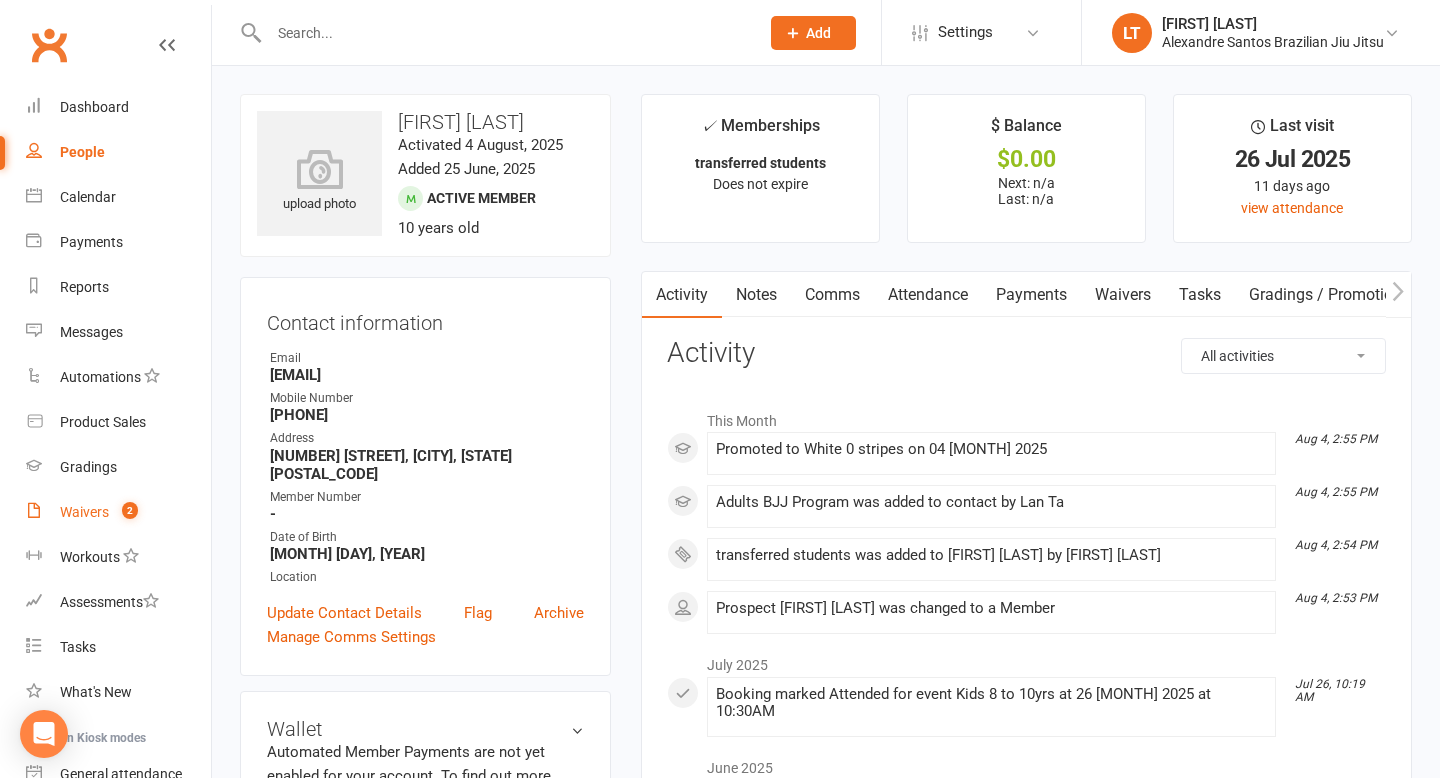 click on "Waivers   2" at bounding box center (118, 512) 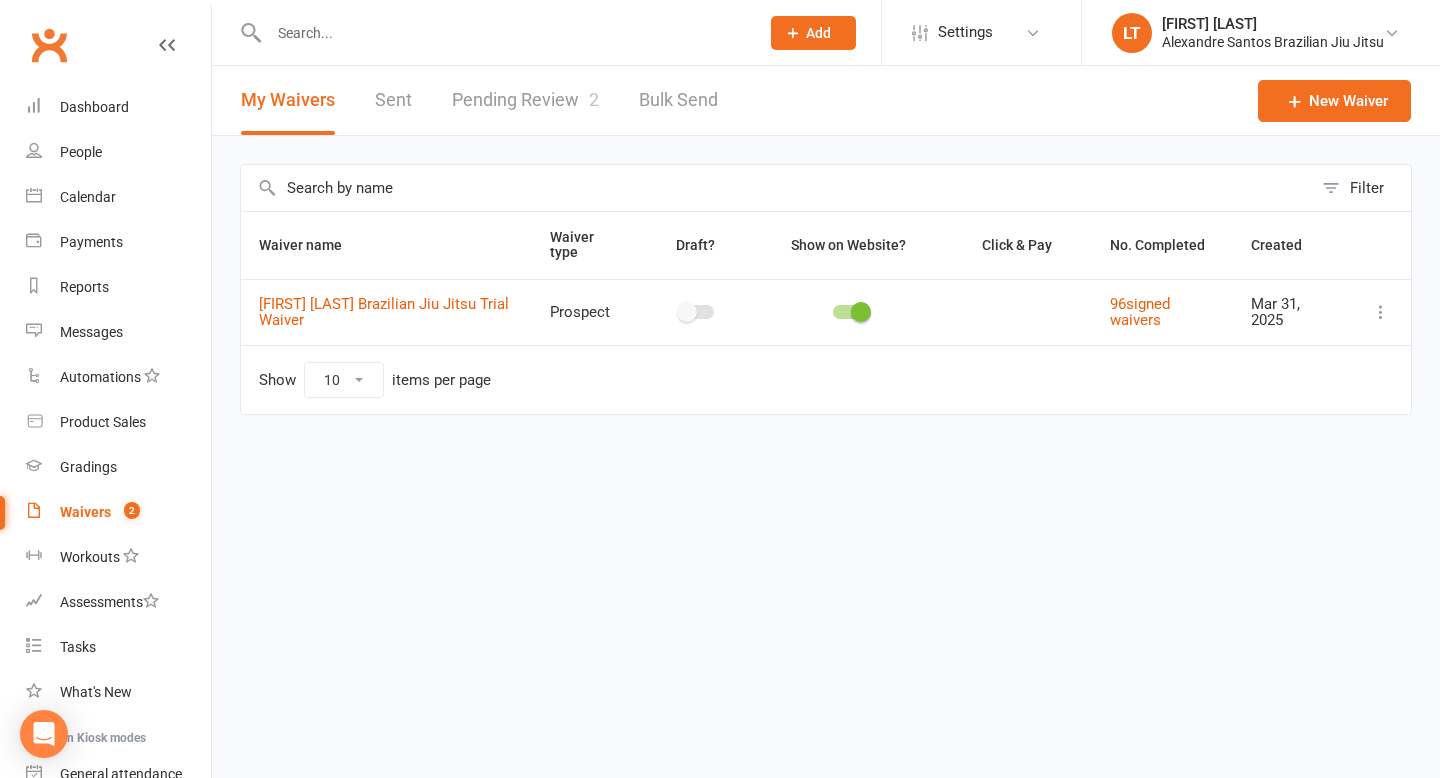 click on "Pending Review 2" at bounding box center (525, 100) 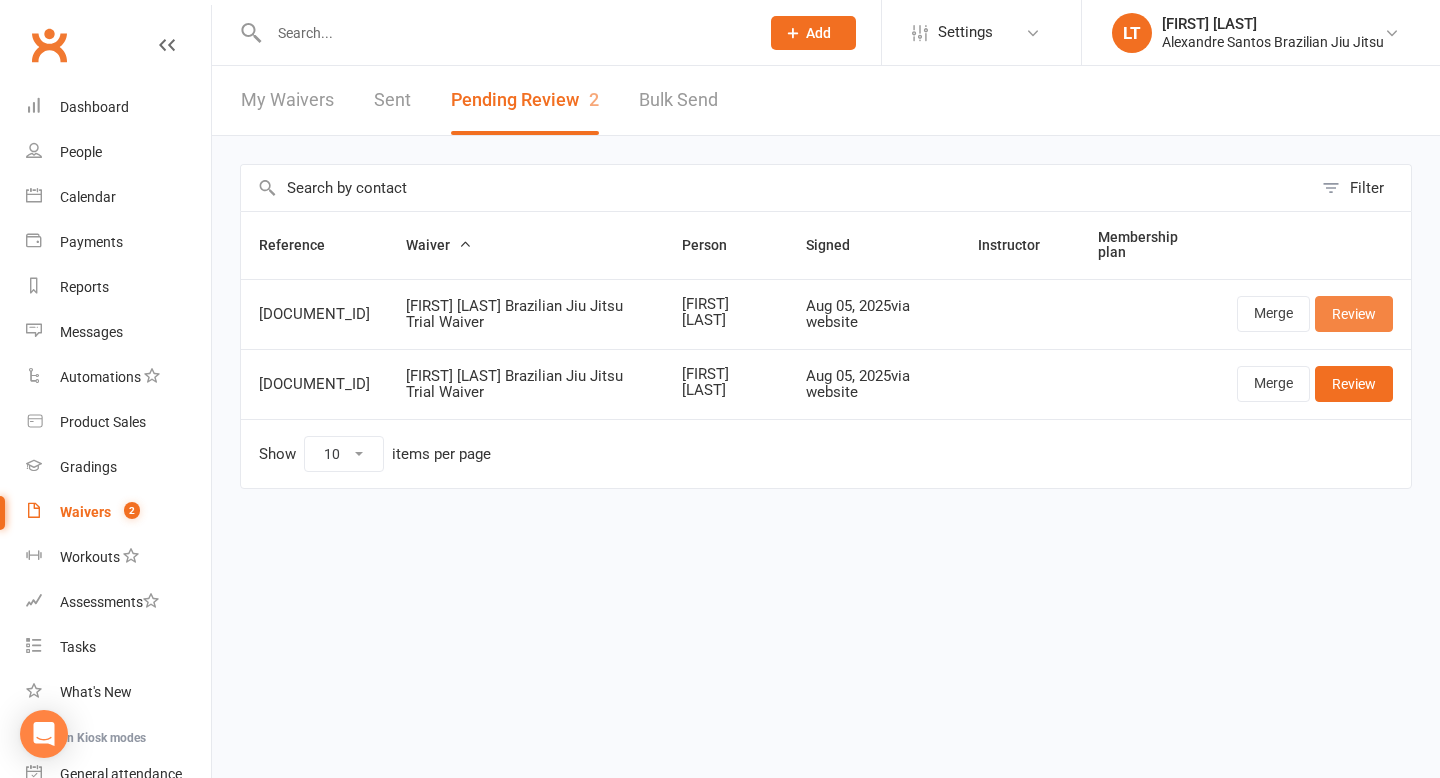 click on "Review" at bounding box center [1354, 314] 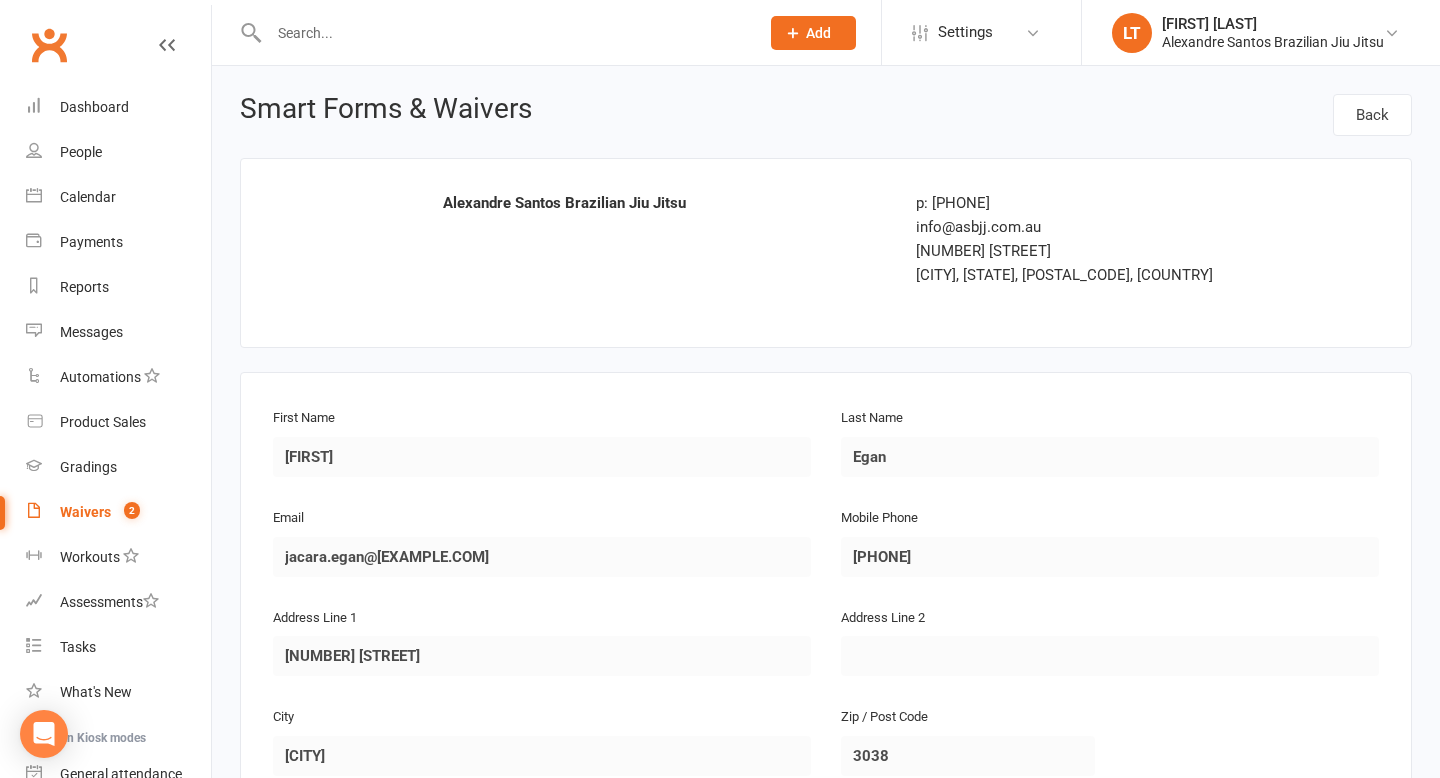 scroll, scrollTop: 558, scrollLeft: 0, axis: vertical 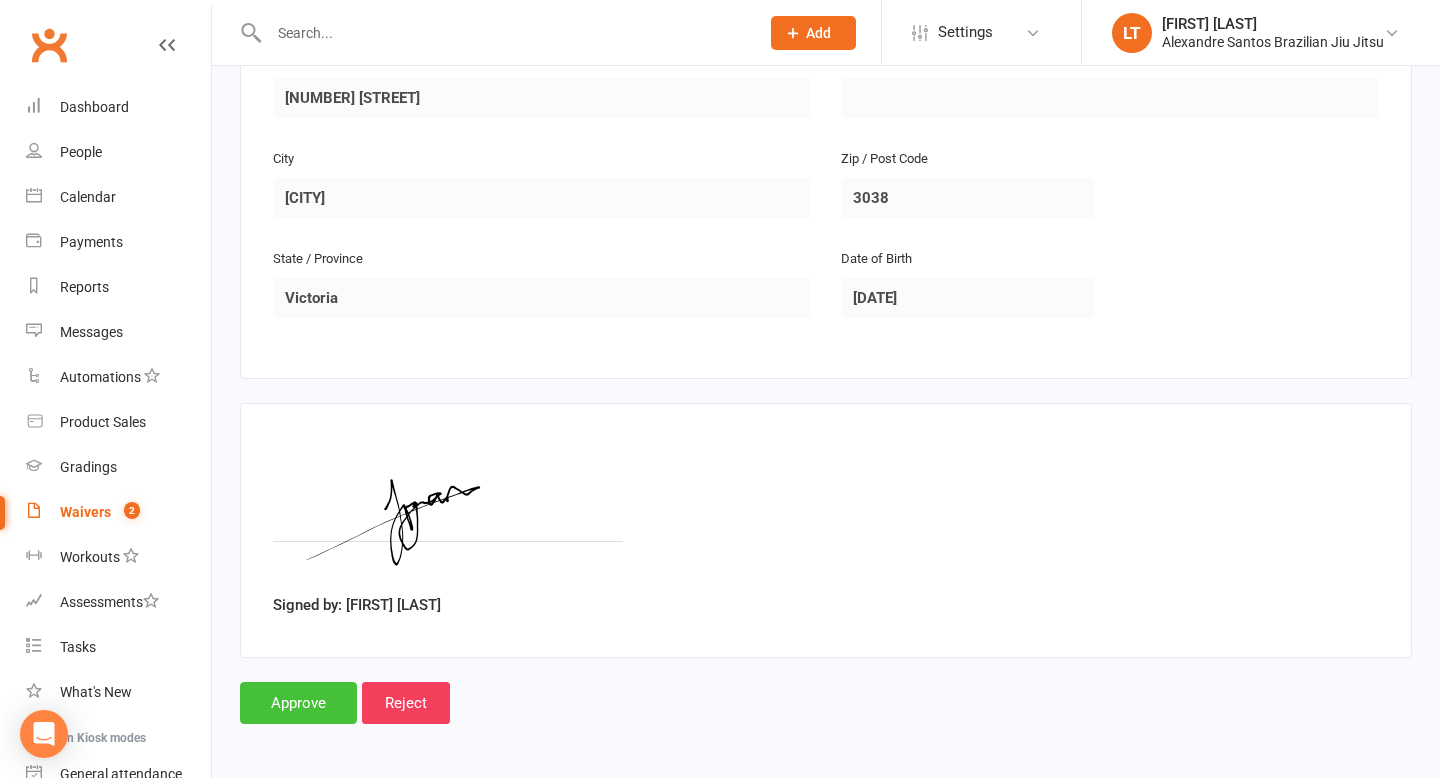 click on "Approve" at bounding box center (298, 703) 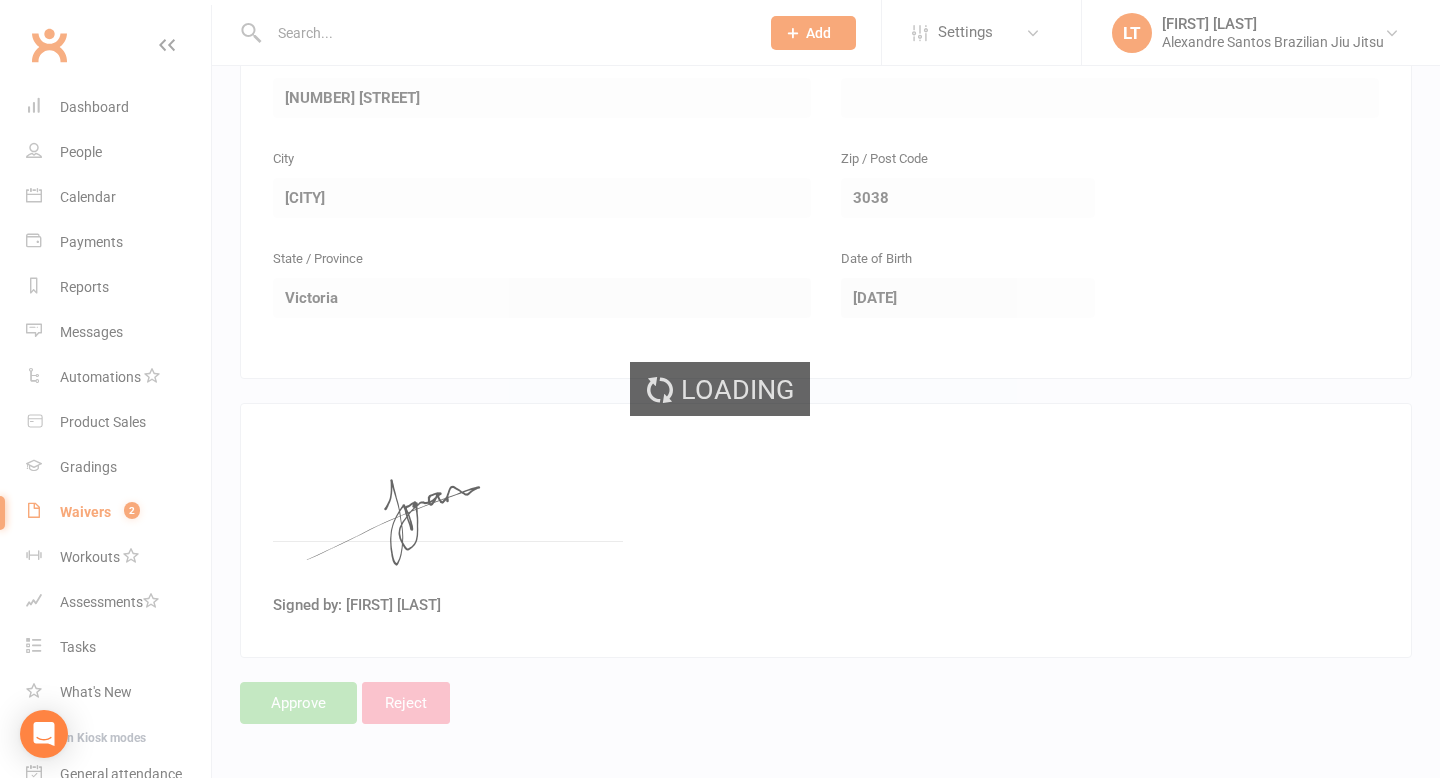 scroll, scrollTop: 0, scrollLeft: 0, axis: both 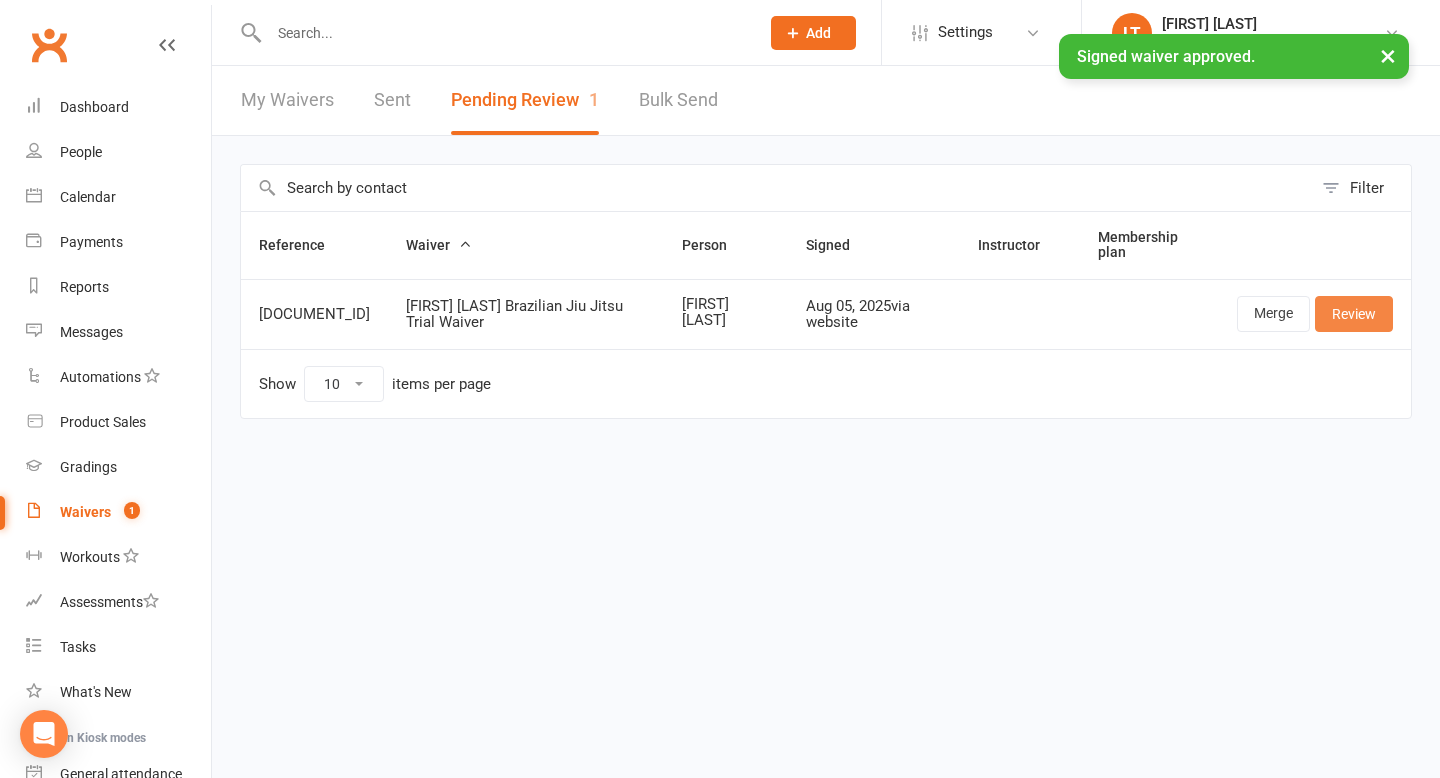 click on "Review" at bounding box center [1354, 314] 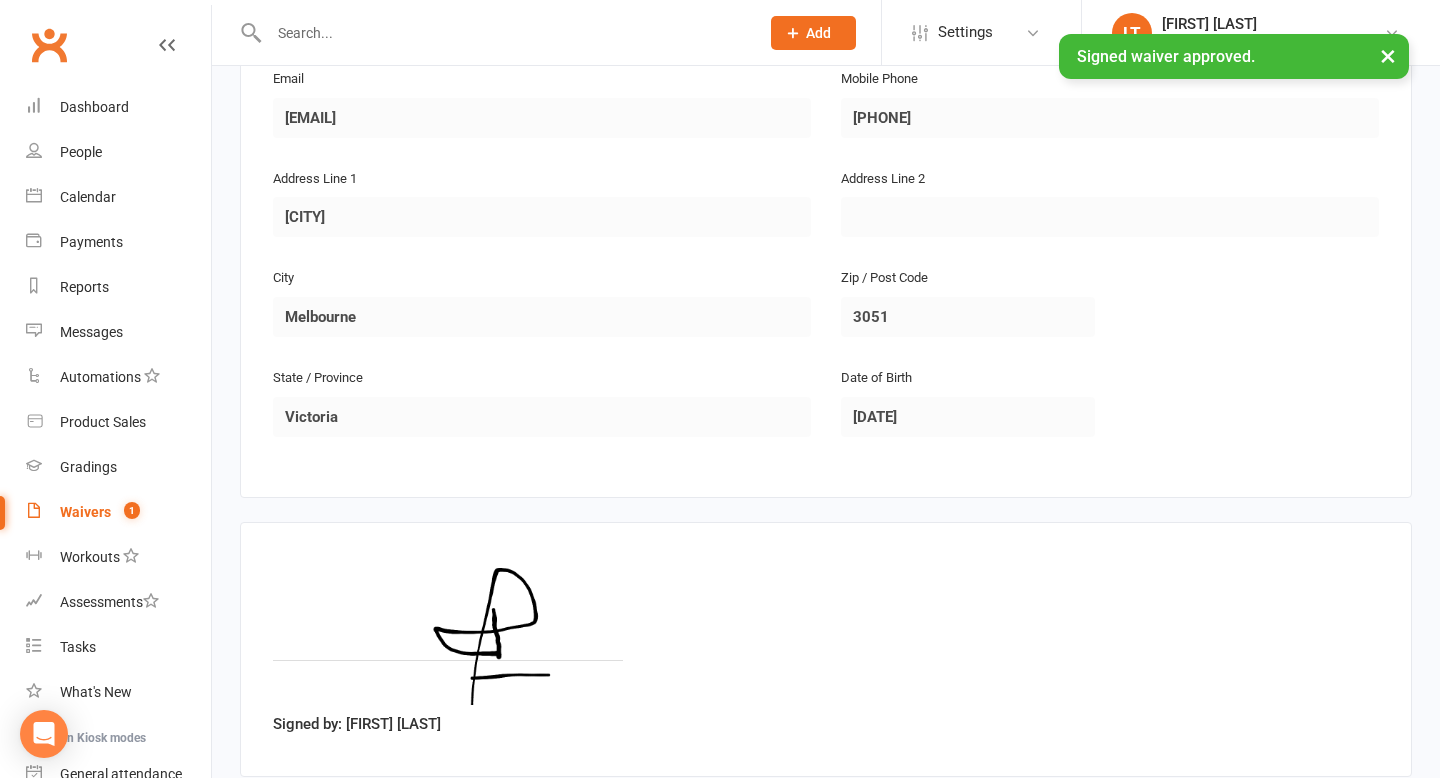 scroll, scrollTop: 558, scrollLeft: 0, axis: vertical 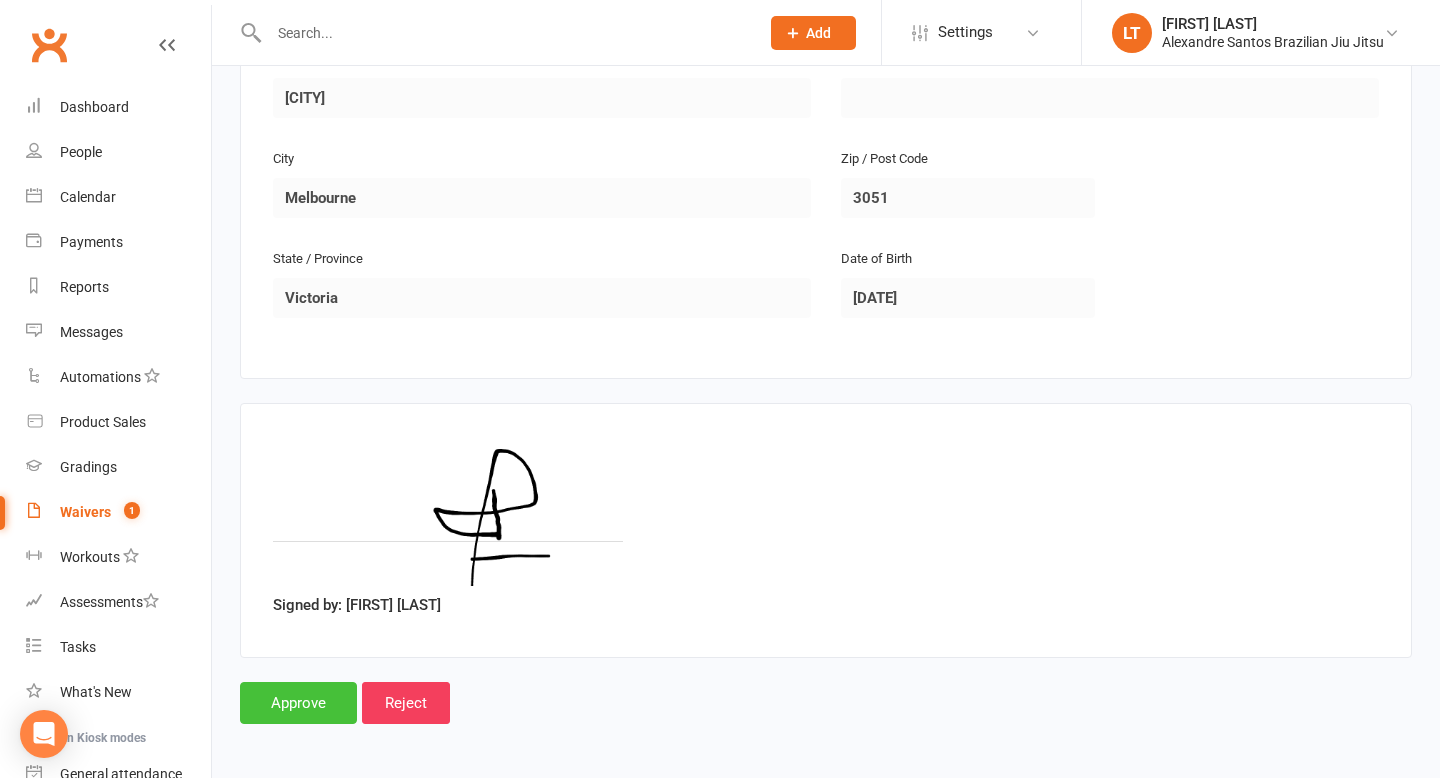 click on "Approve" at bounding box center [298, 703] 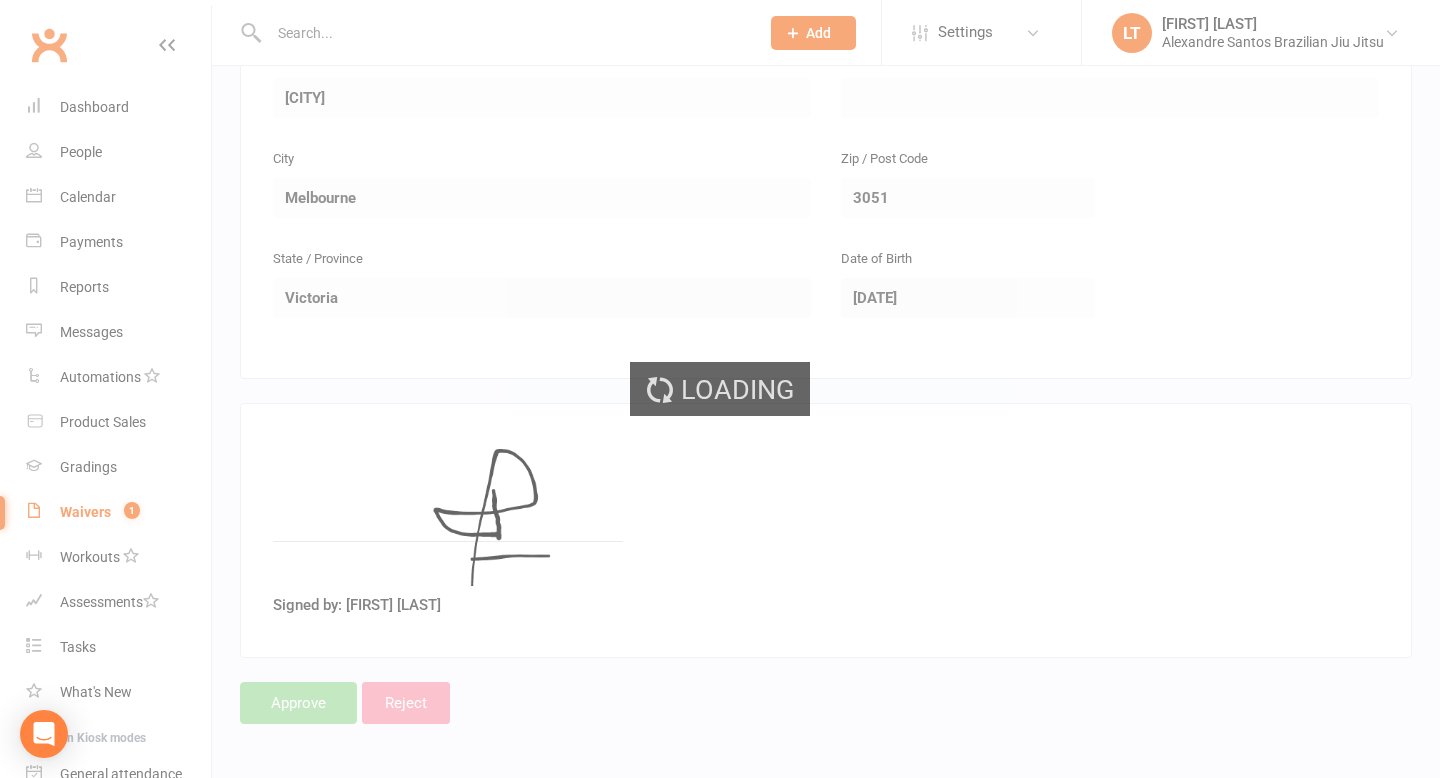 scroll, scrollTop: 0, scrollLeft: 0, axis: both 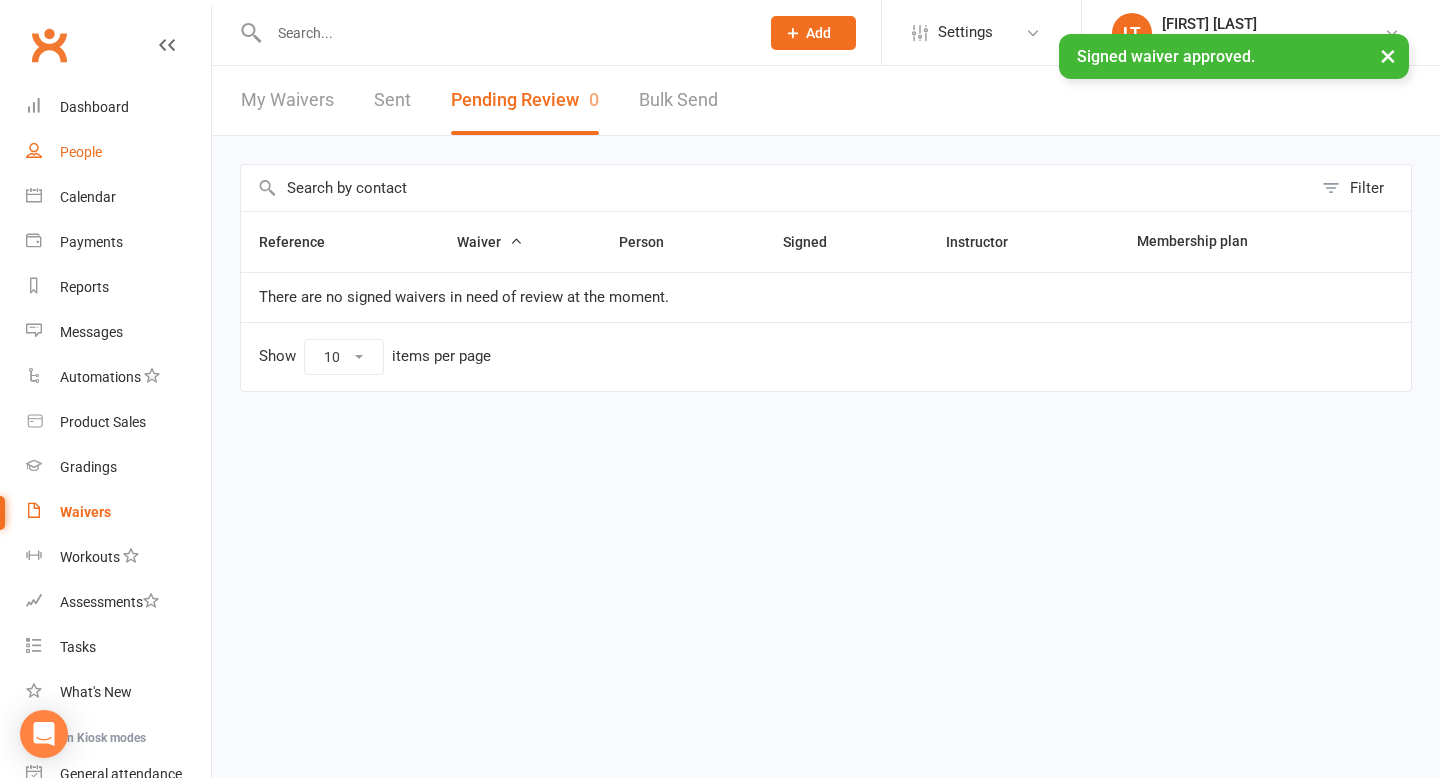 click on "People" at bounding box center (118, 152) 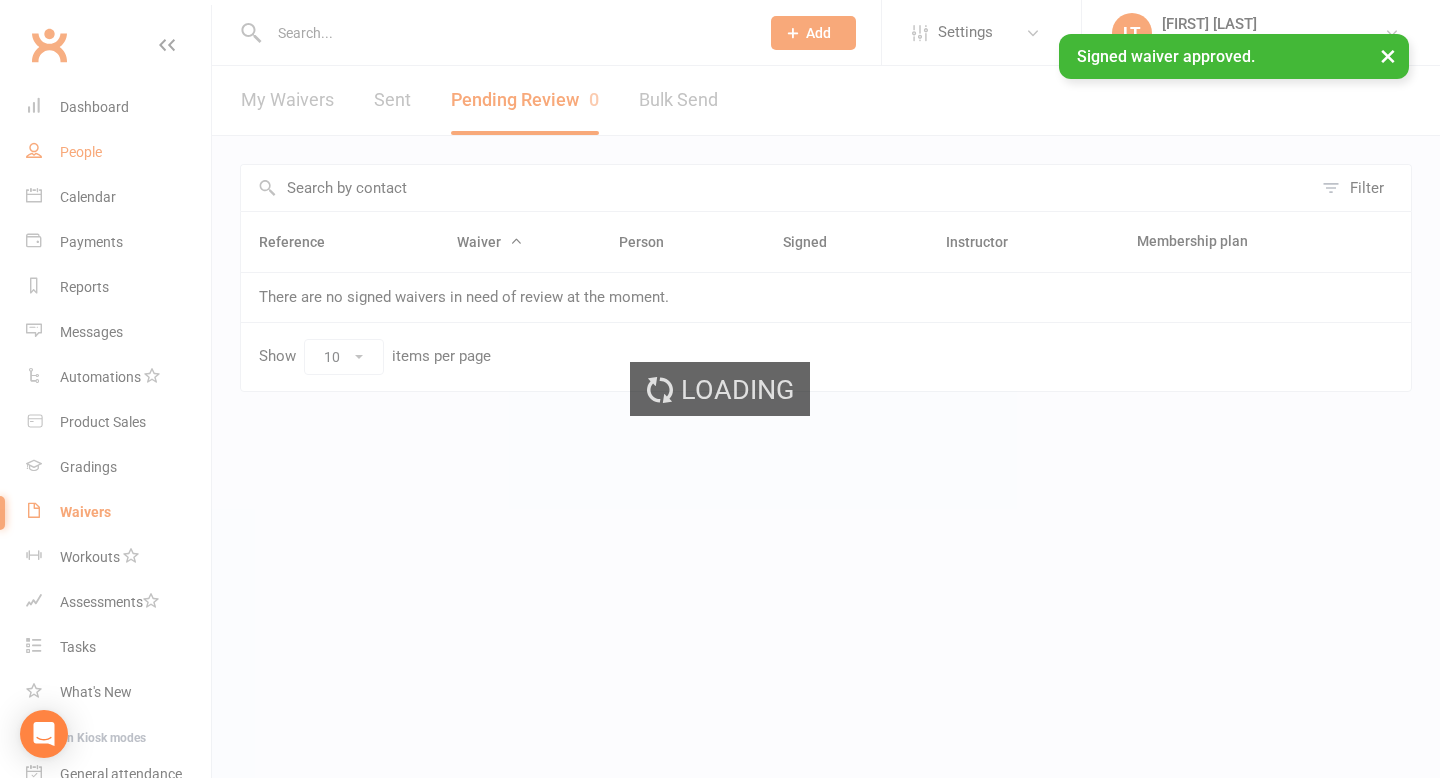 select on "100" 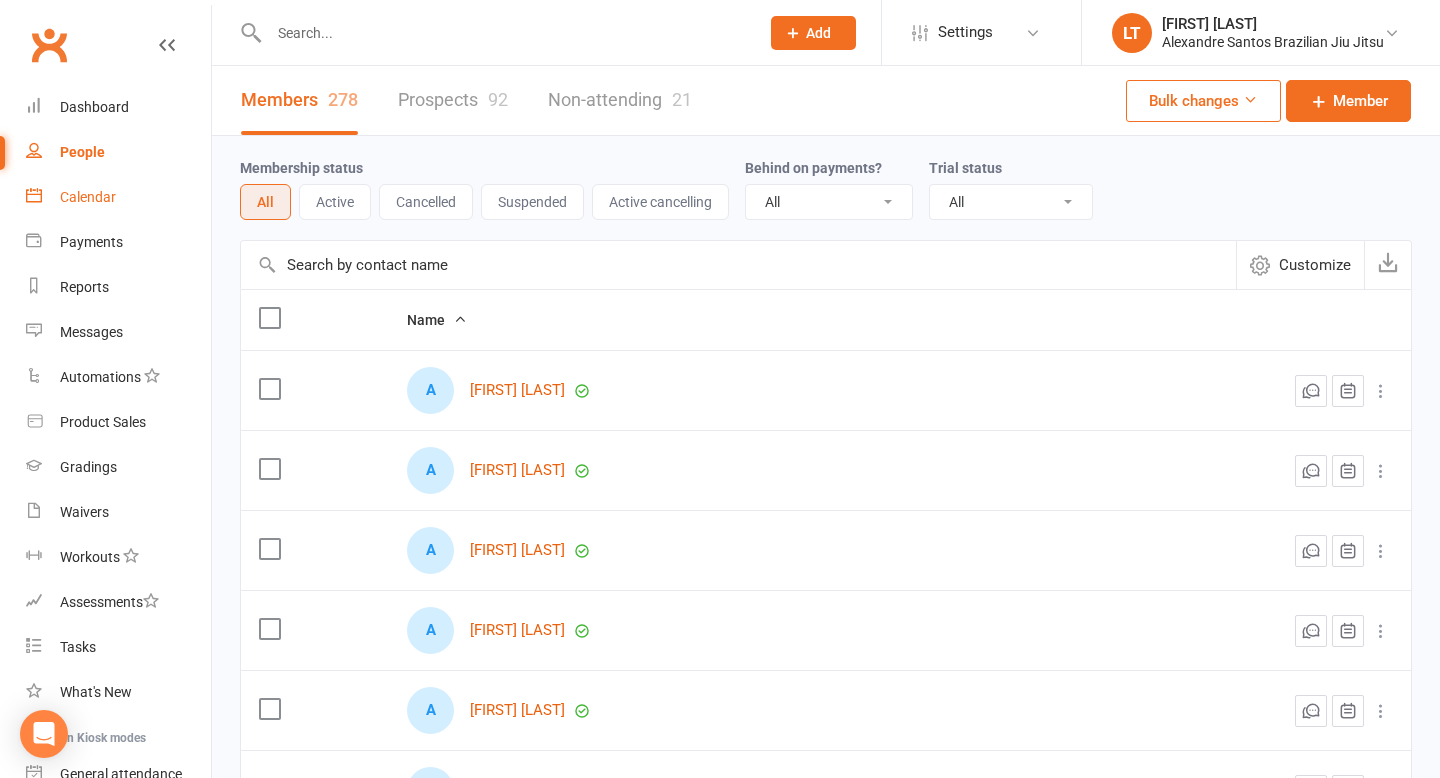 click on "Calendar" at bounding box center (88, 197) 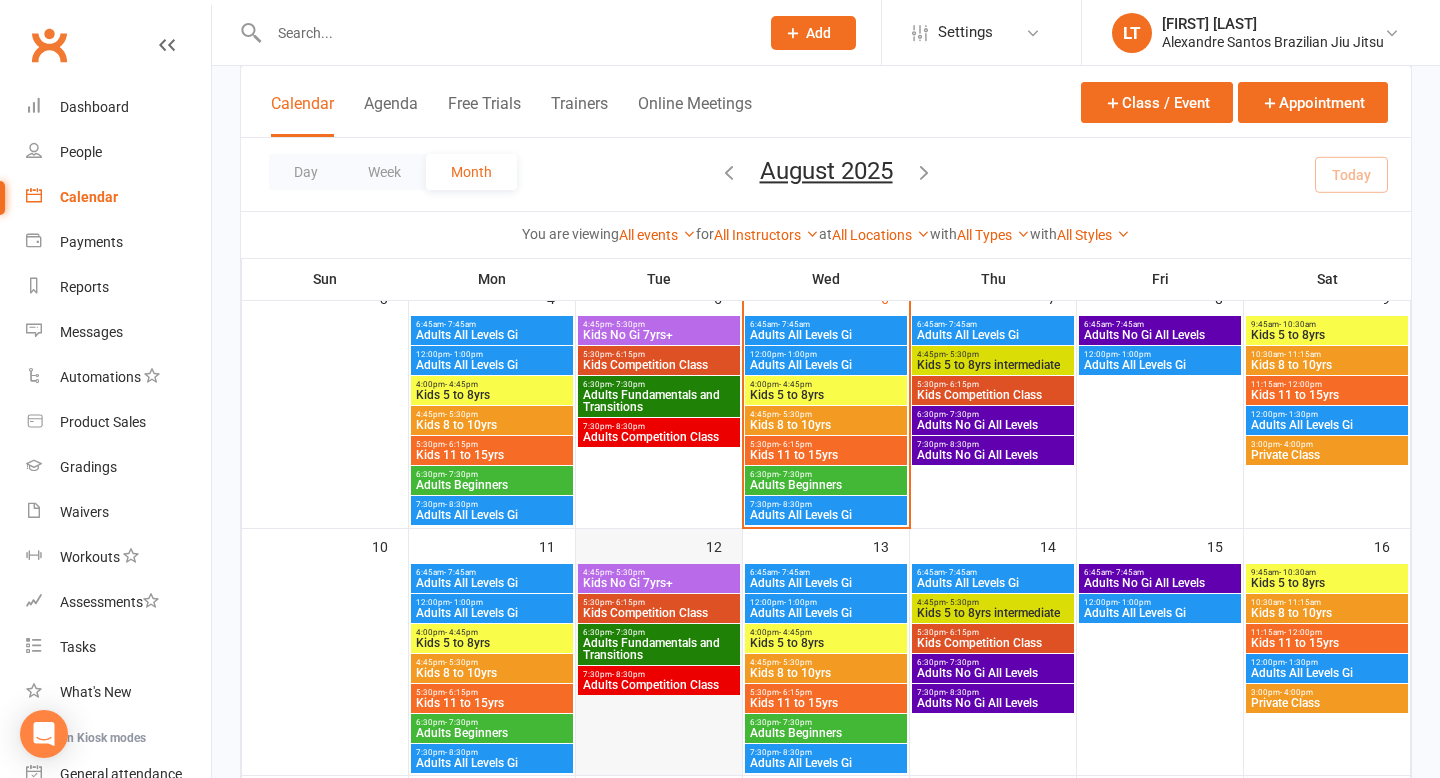 scroll, scrollTop: 395, scrollLeft: 0, axis: vertical 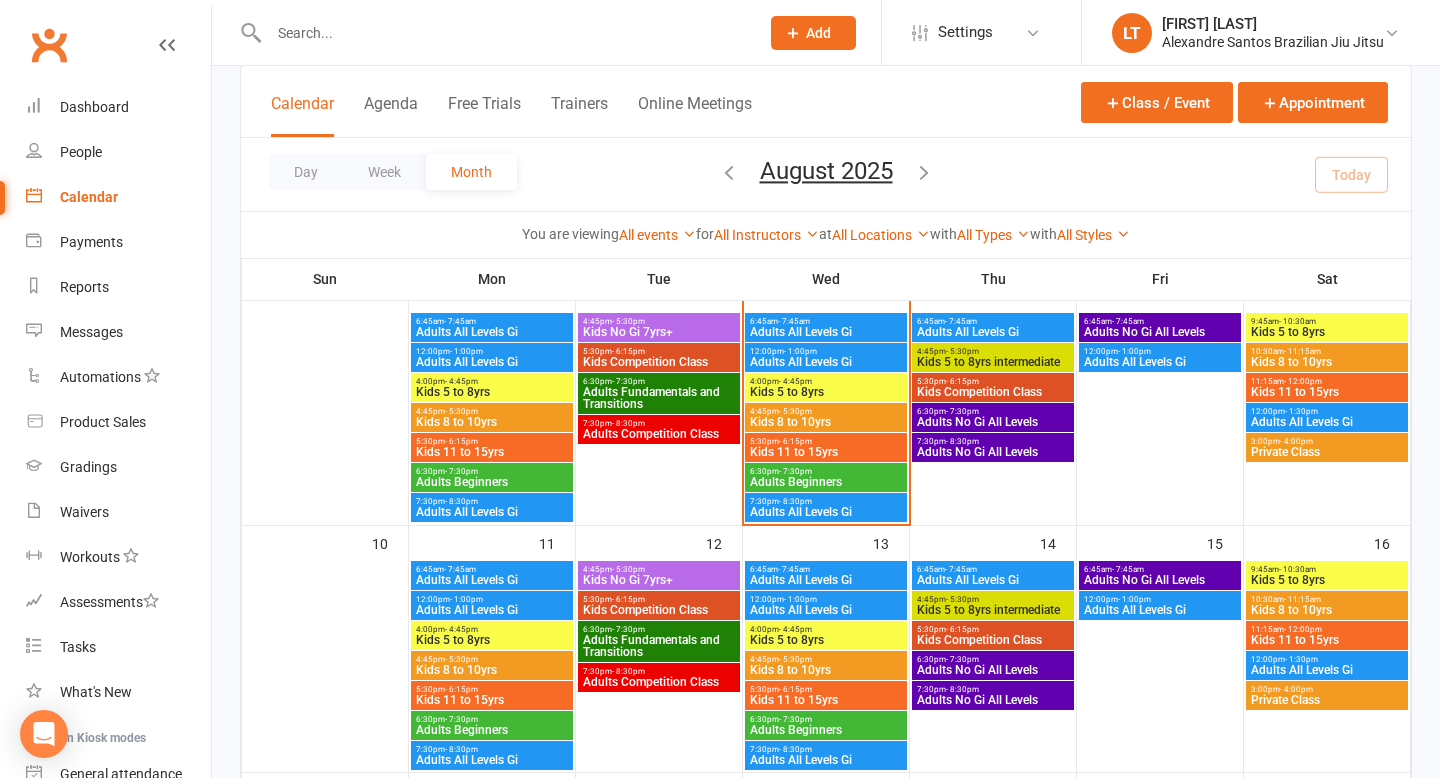 click on "6:30pm  - 7:30pm" at bounding box center [492, 719] 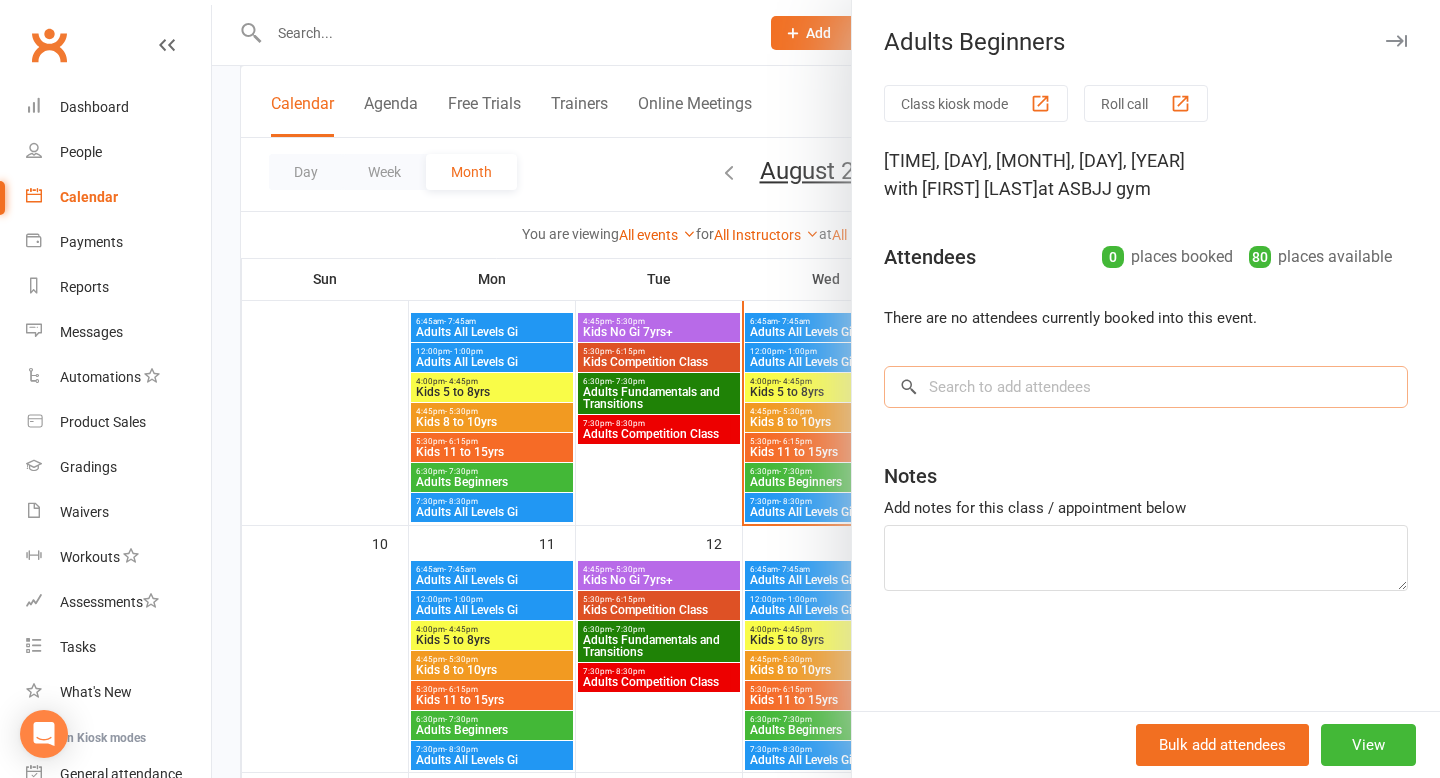 click at bounding box center (1146, 387) 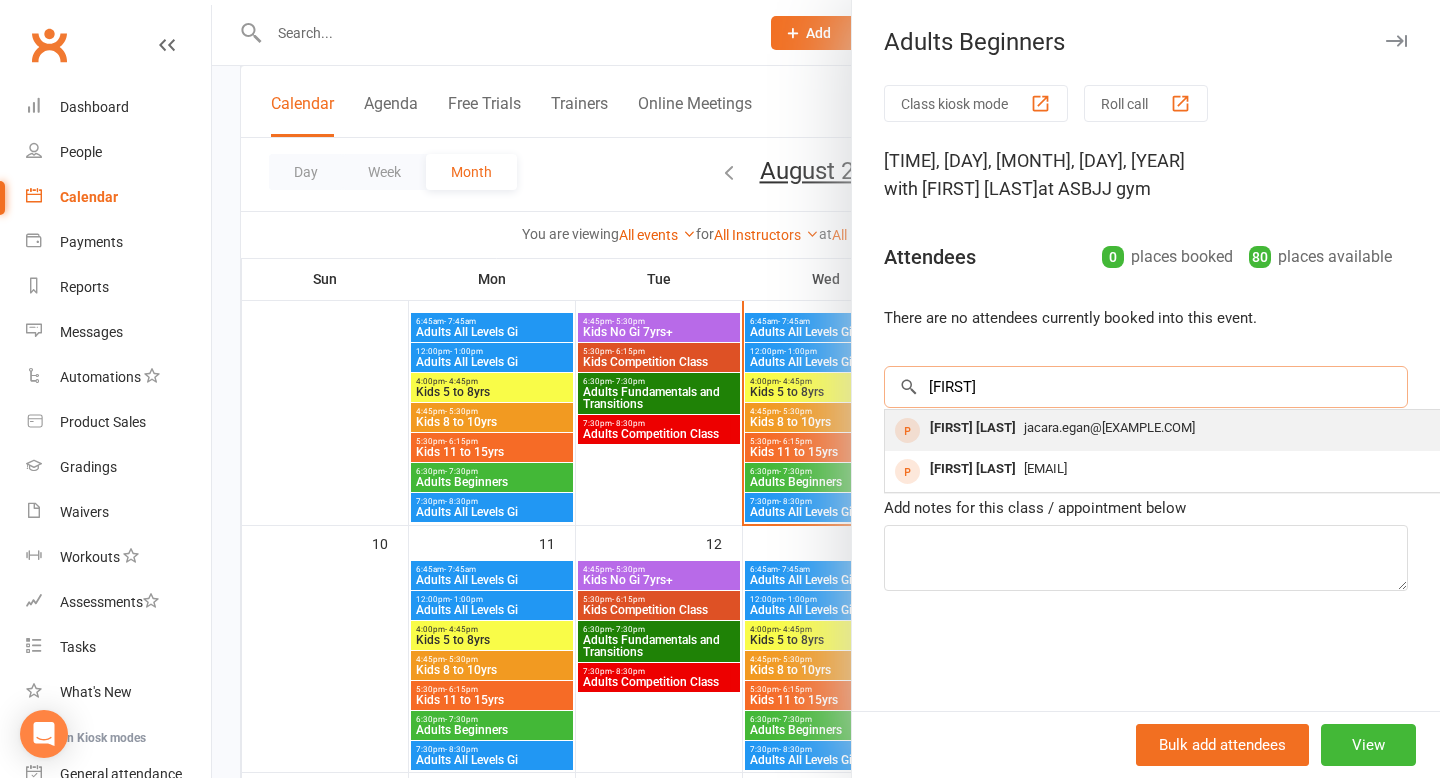 type on "[FIRST]" 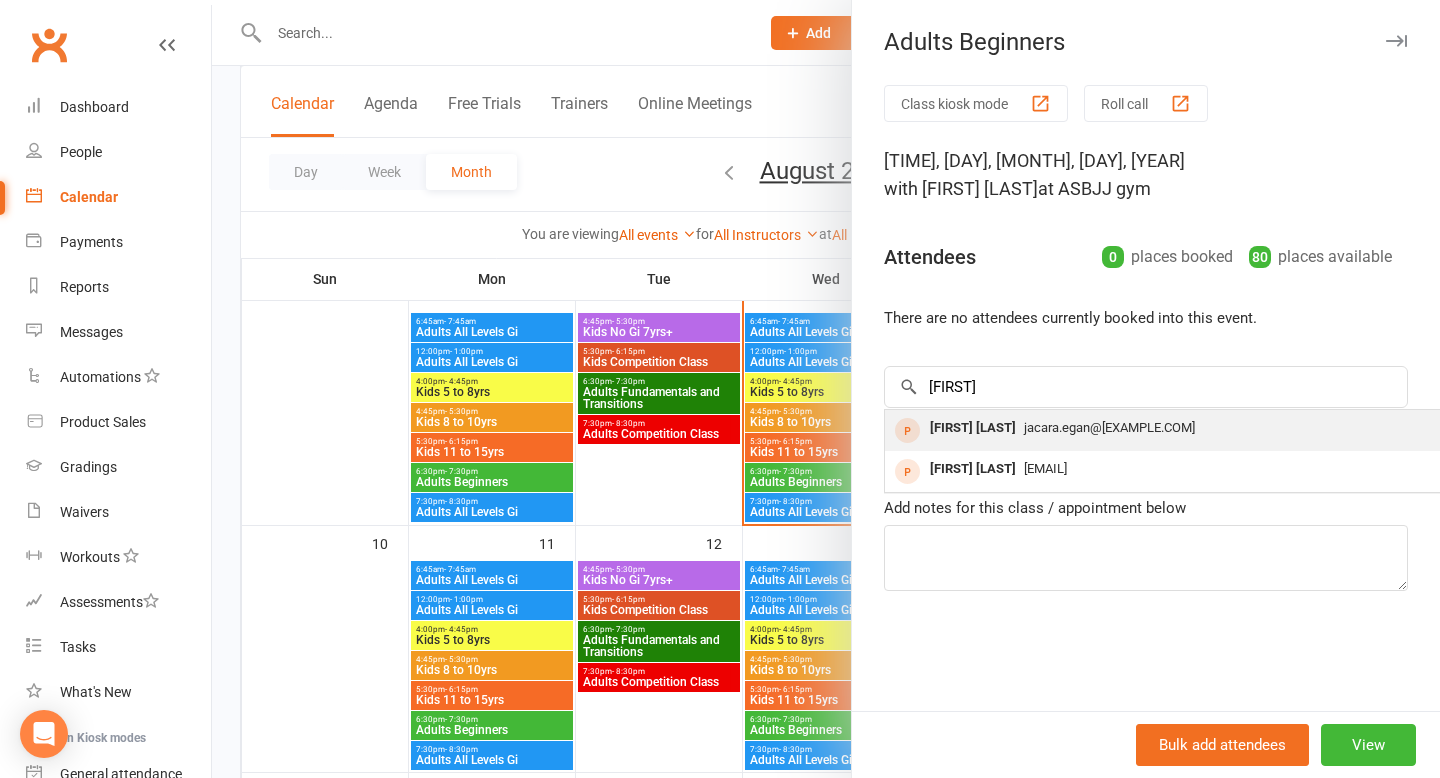 click on "jacara.egan@[EXAMPLE.COM]" at bounding box center [1184, 428] 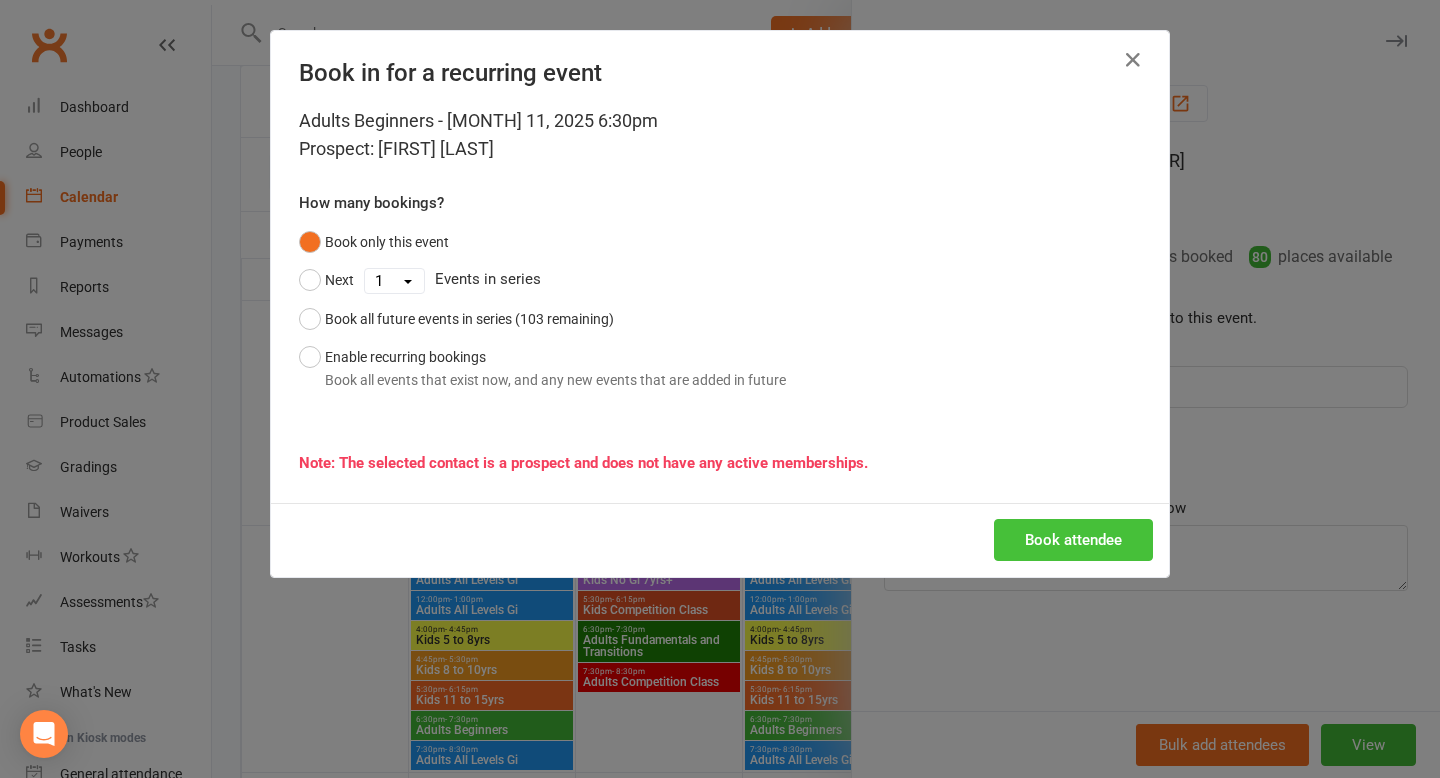 click on "Book attendee" at bounding box center (1073, 540) 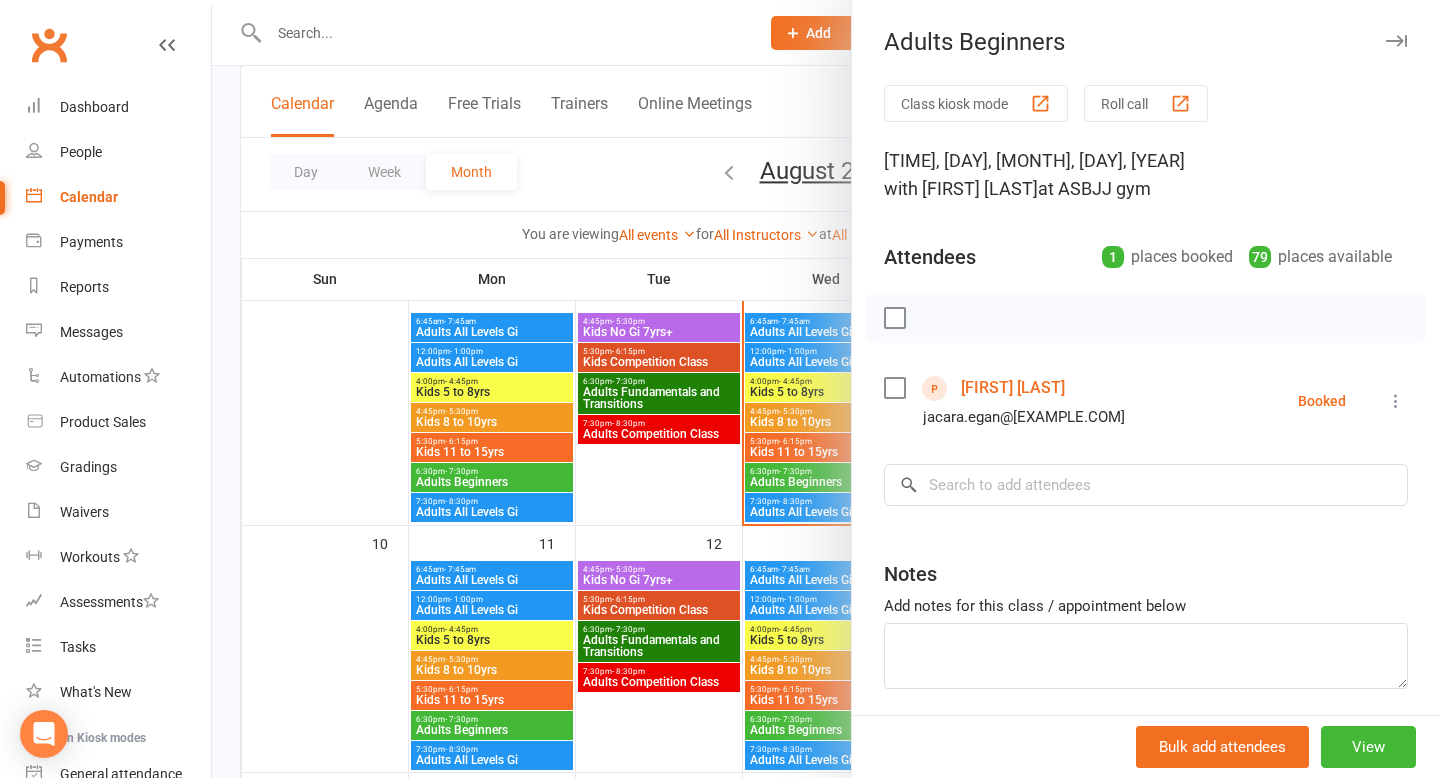 click at bounding box center (826, 389) 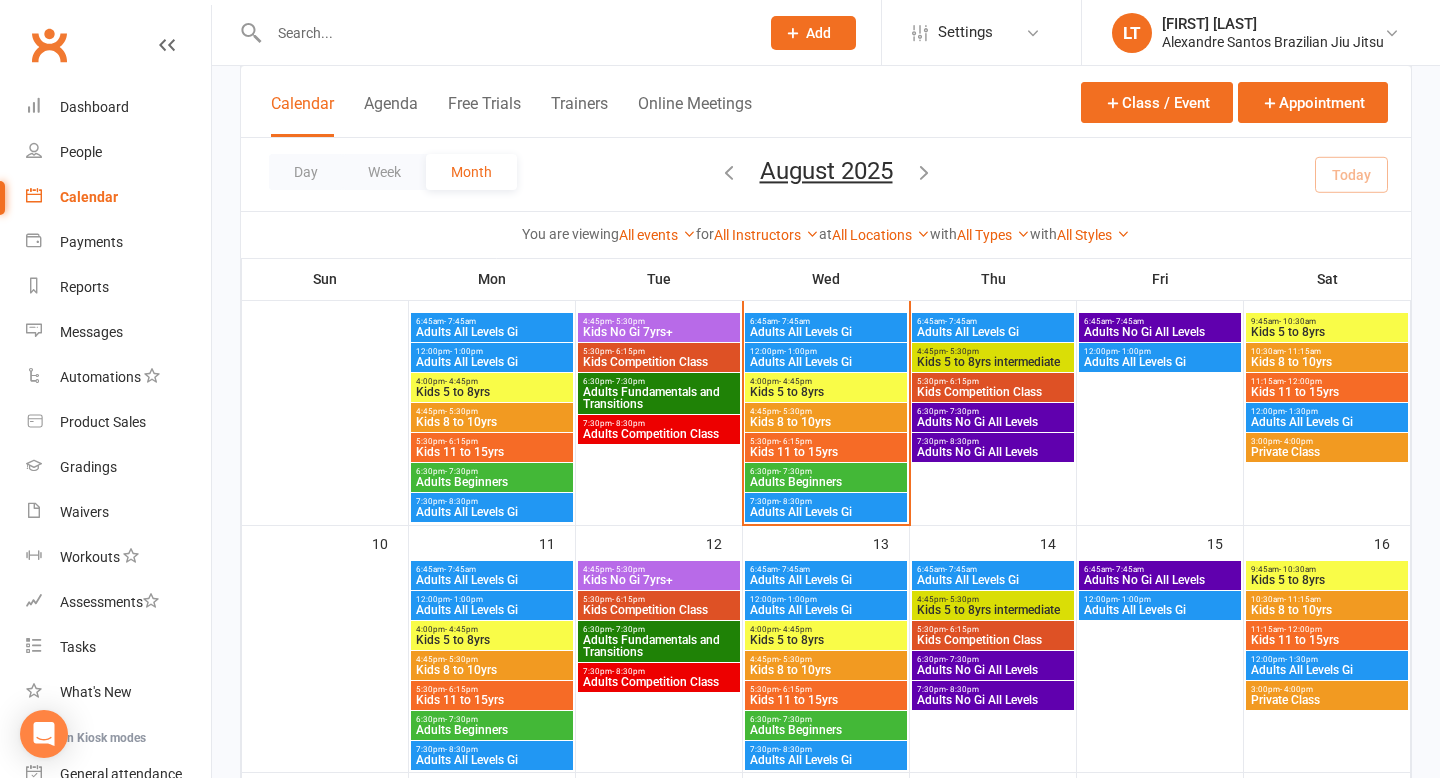 click on "Adults Beginners" at bounding box center [826, 482] 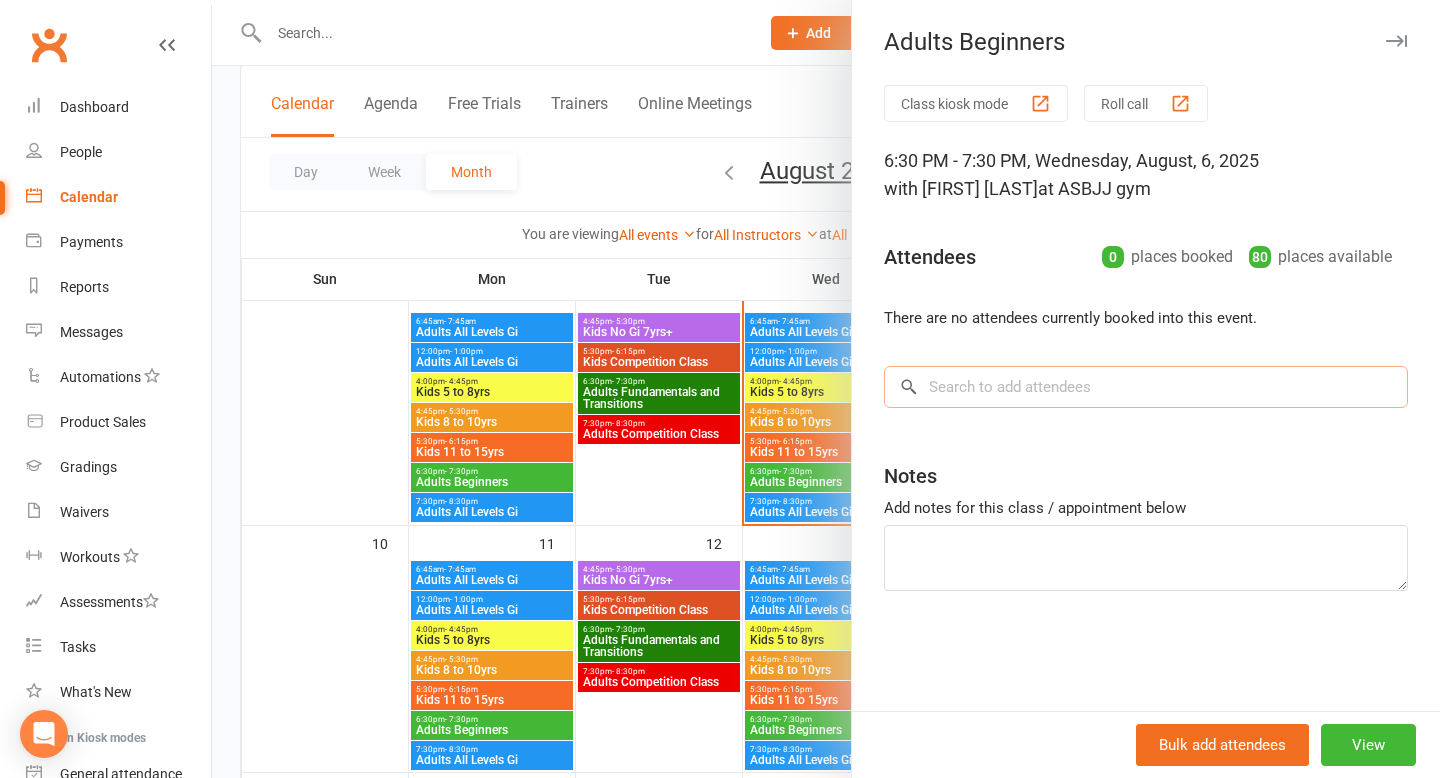 click at bounding box center (1146, 387) 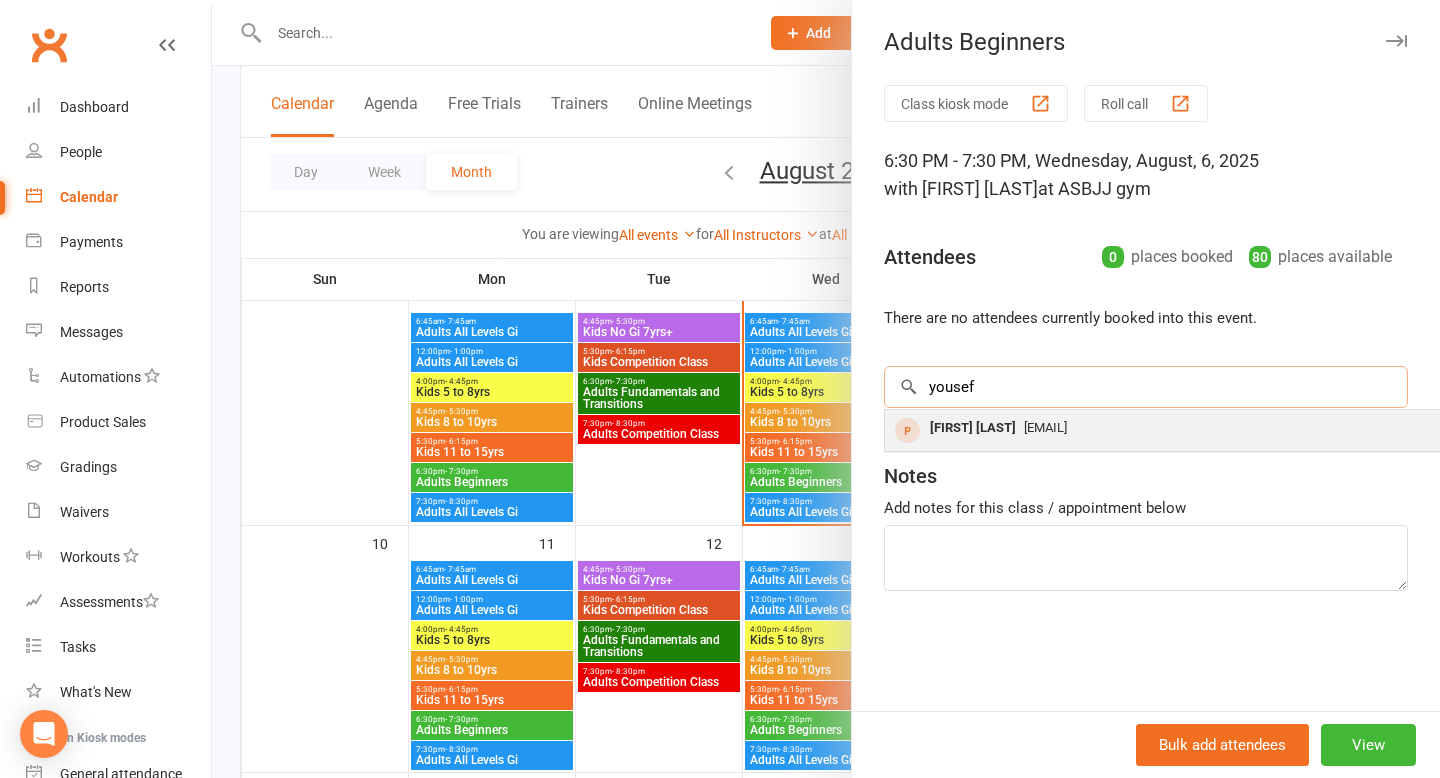 type on "yousef" 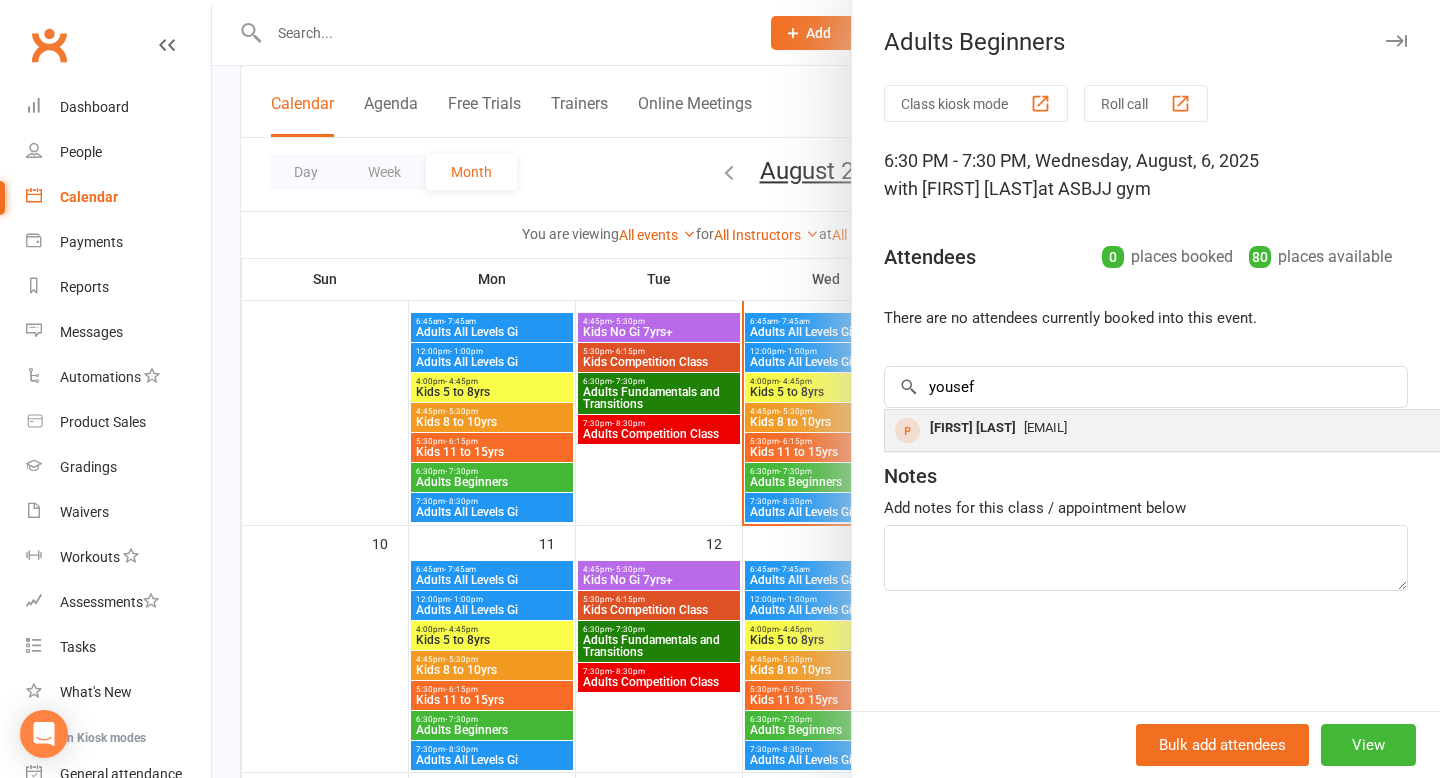 click on "[EMAIL]" at bounding box center (1045, 427) 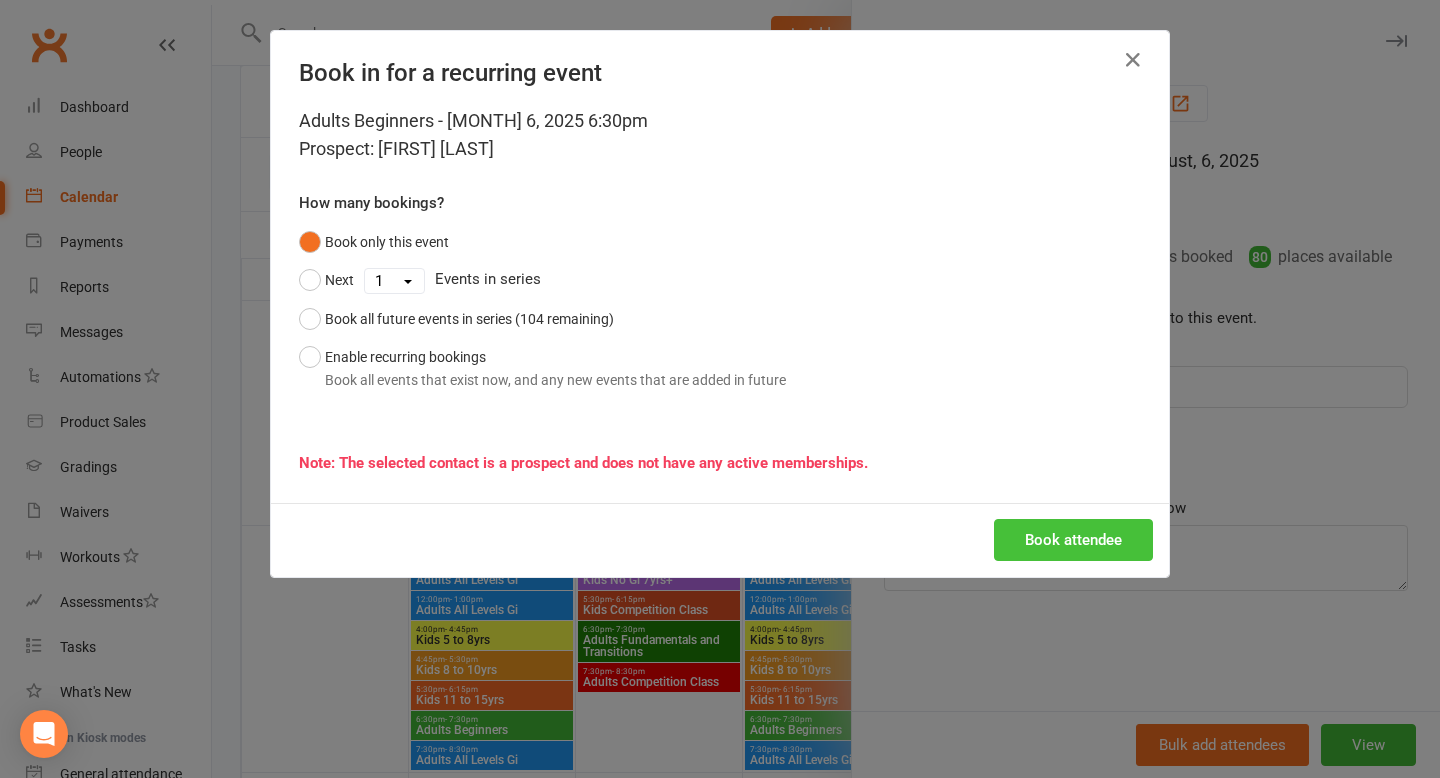 click on "Book attendee" at bounding box center [1073, 540] 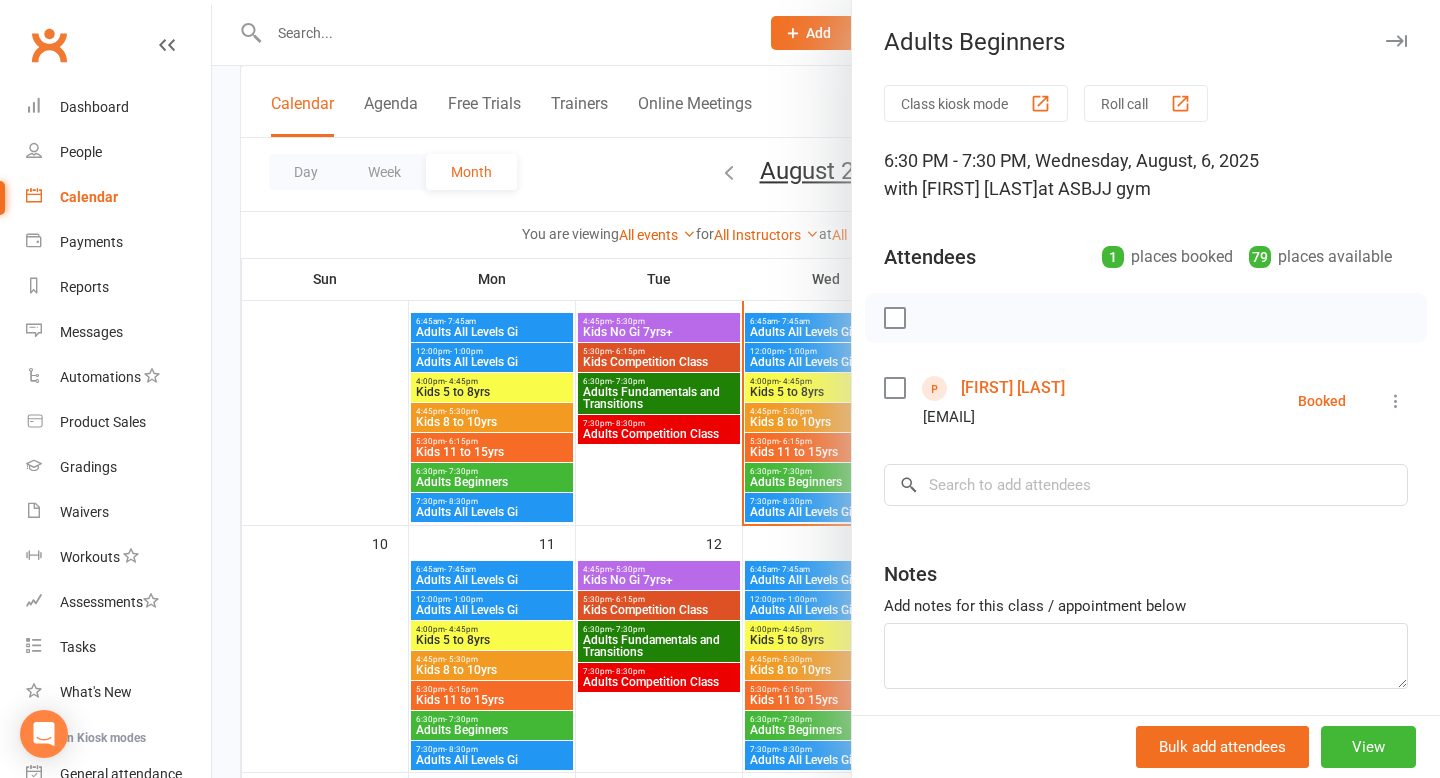 click at bounding box center (826, 389) 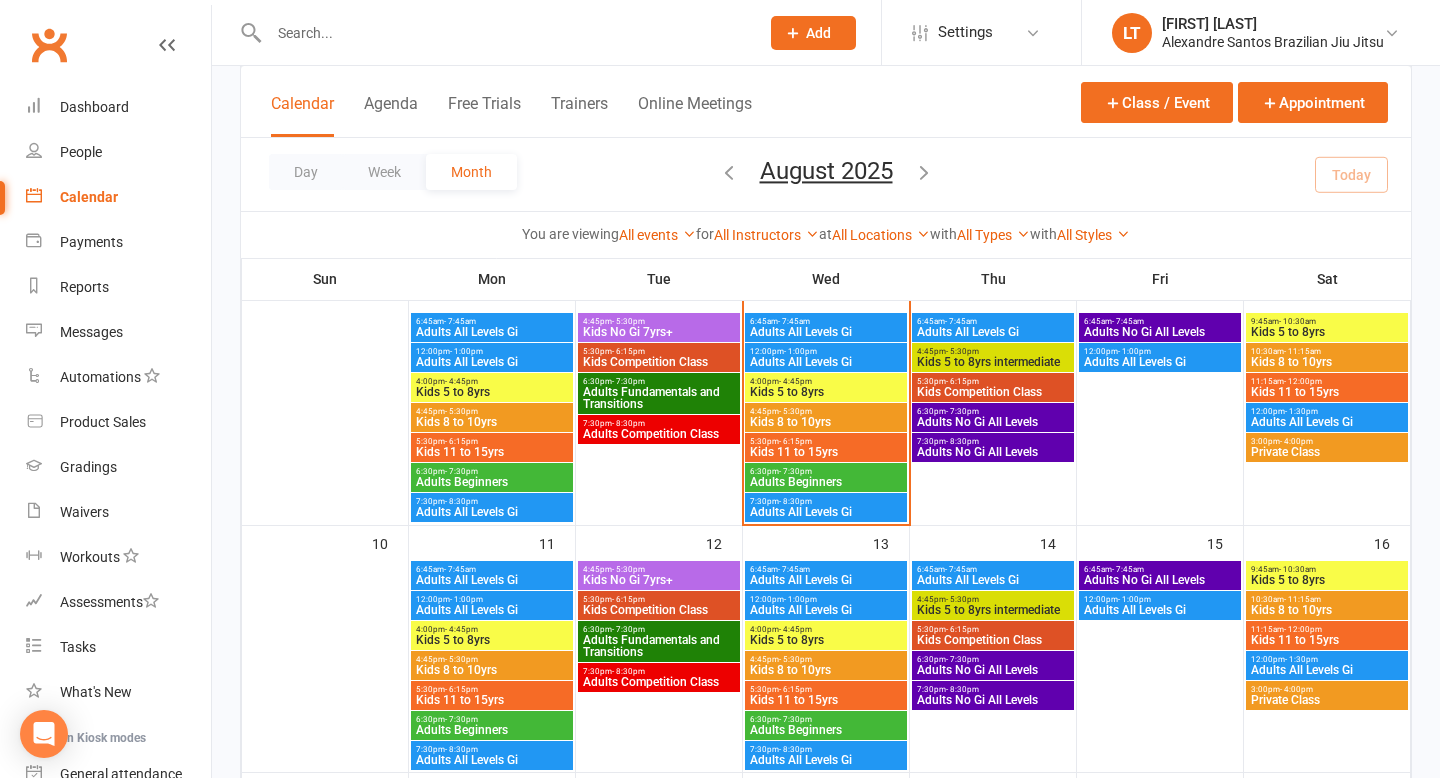 click at bounding box center [504, 33] 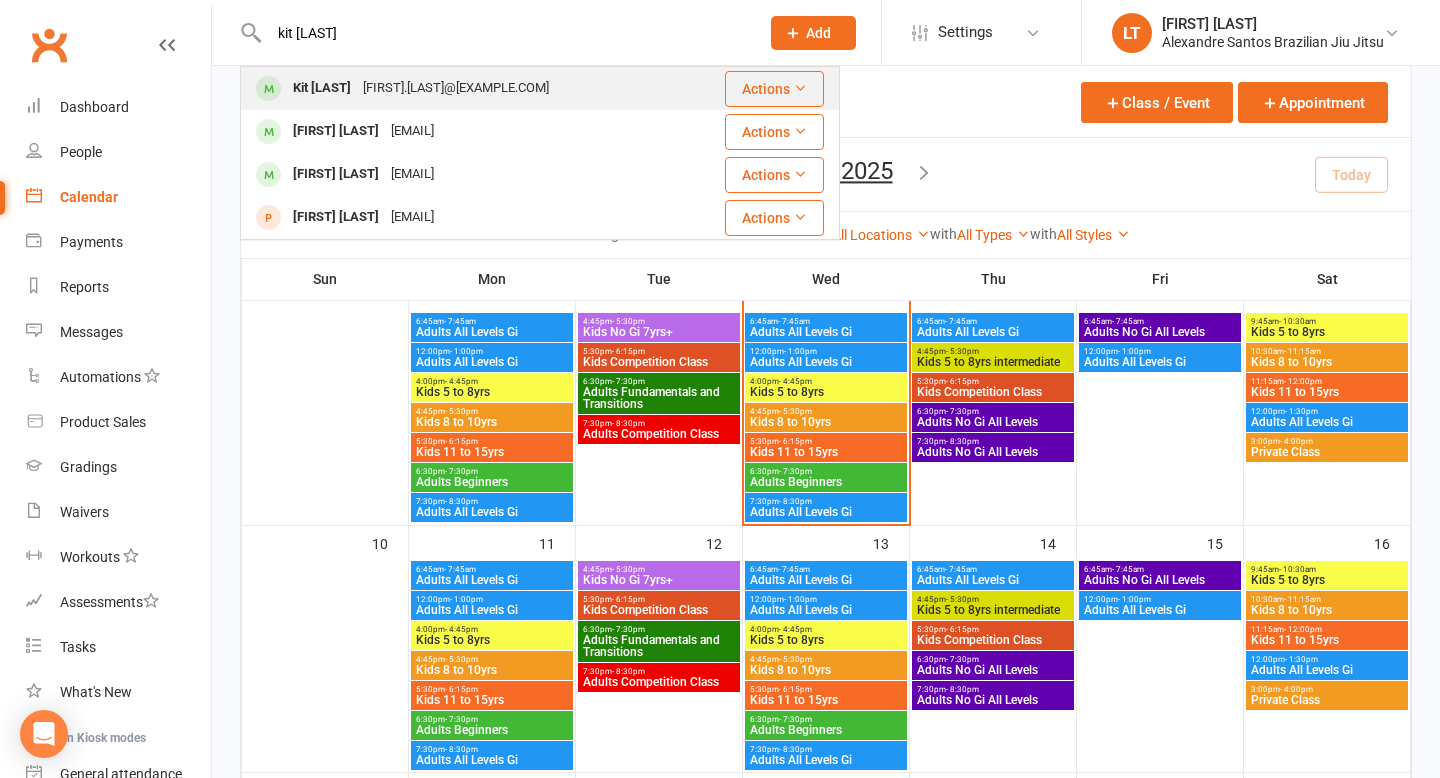 type on "kit [LAST]" 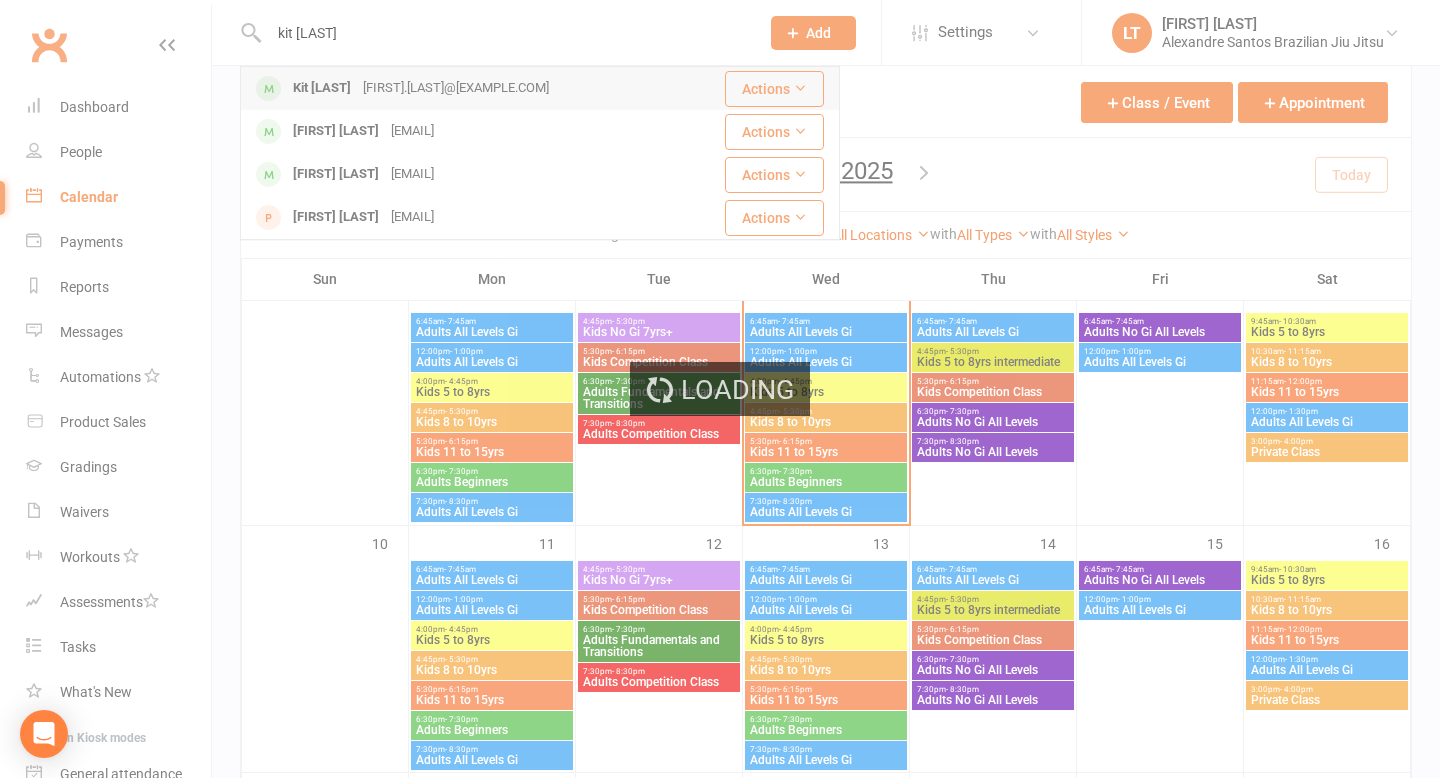 type 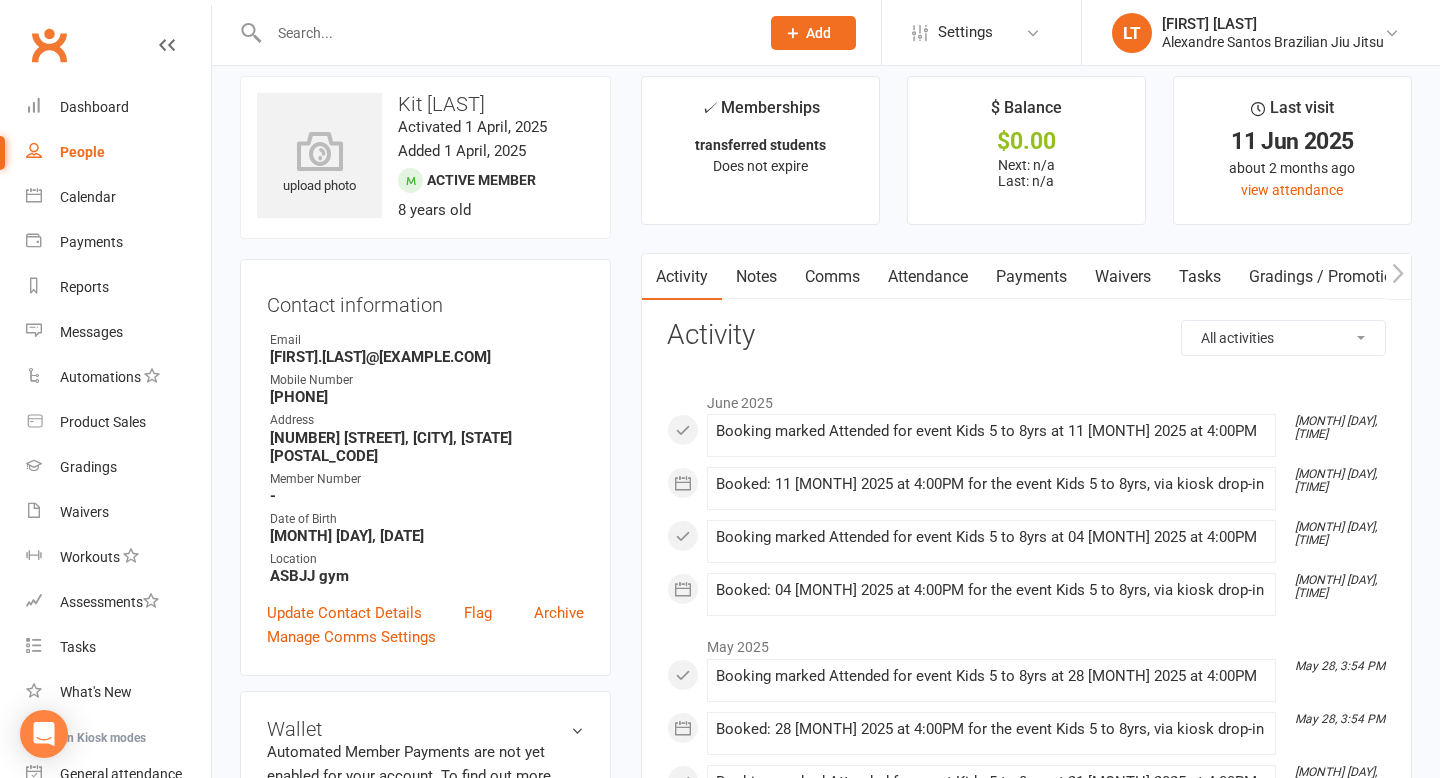 scroll, scrollTop: 22, scrollLeft: 0, axis: vertical 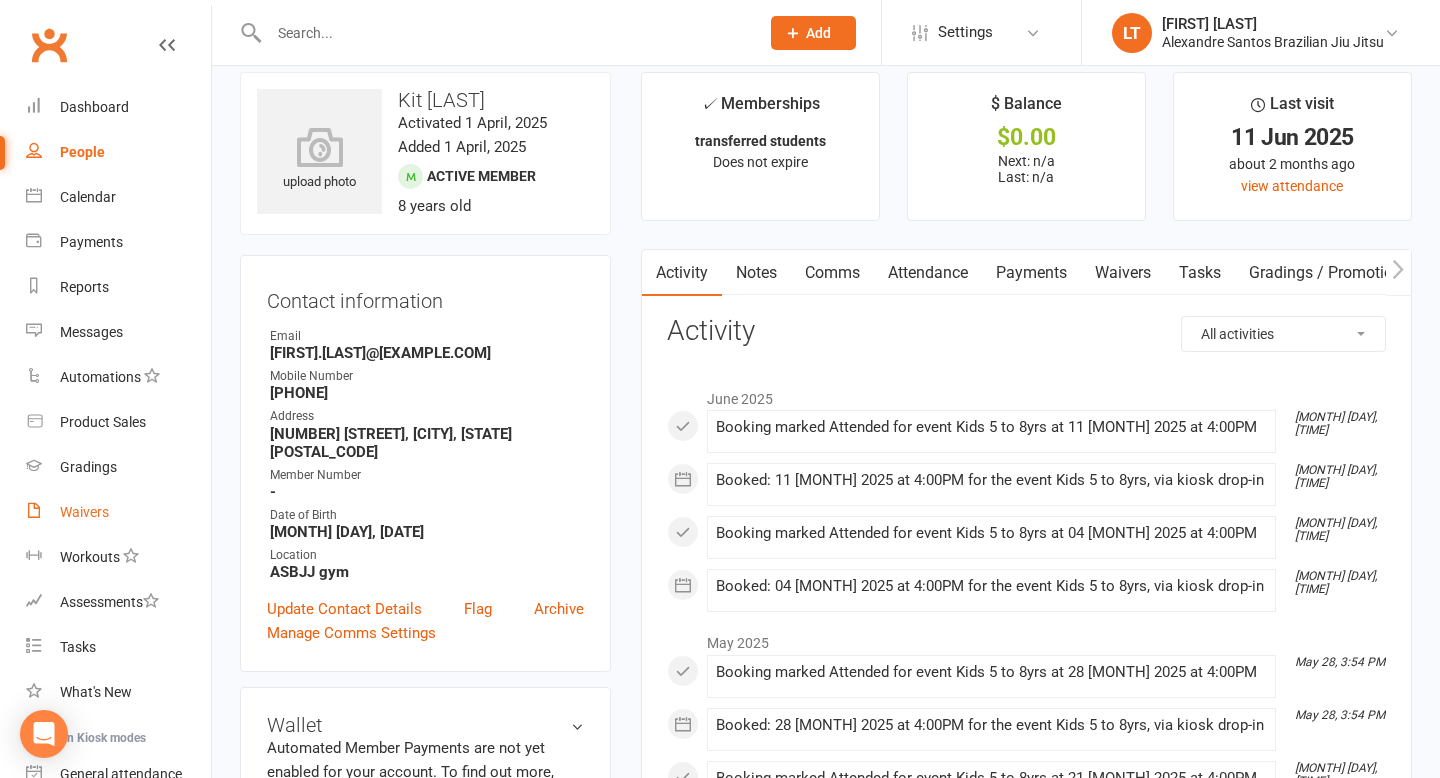 click on "Waivers" at bounding box center [84, 512] 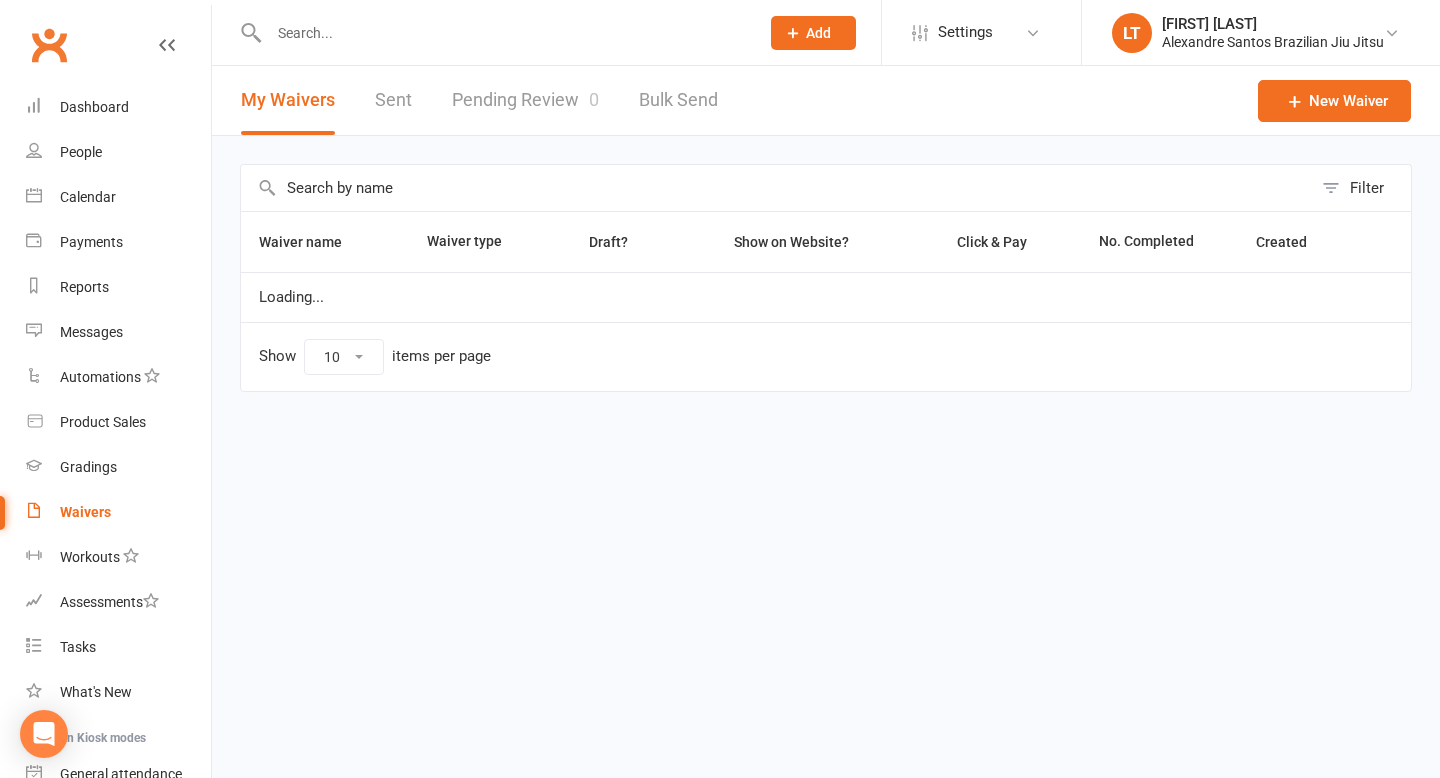 scroll, scrollTop: 0, scrollLeft: 0, axis: both 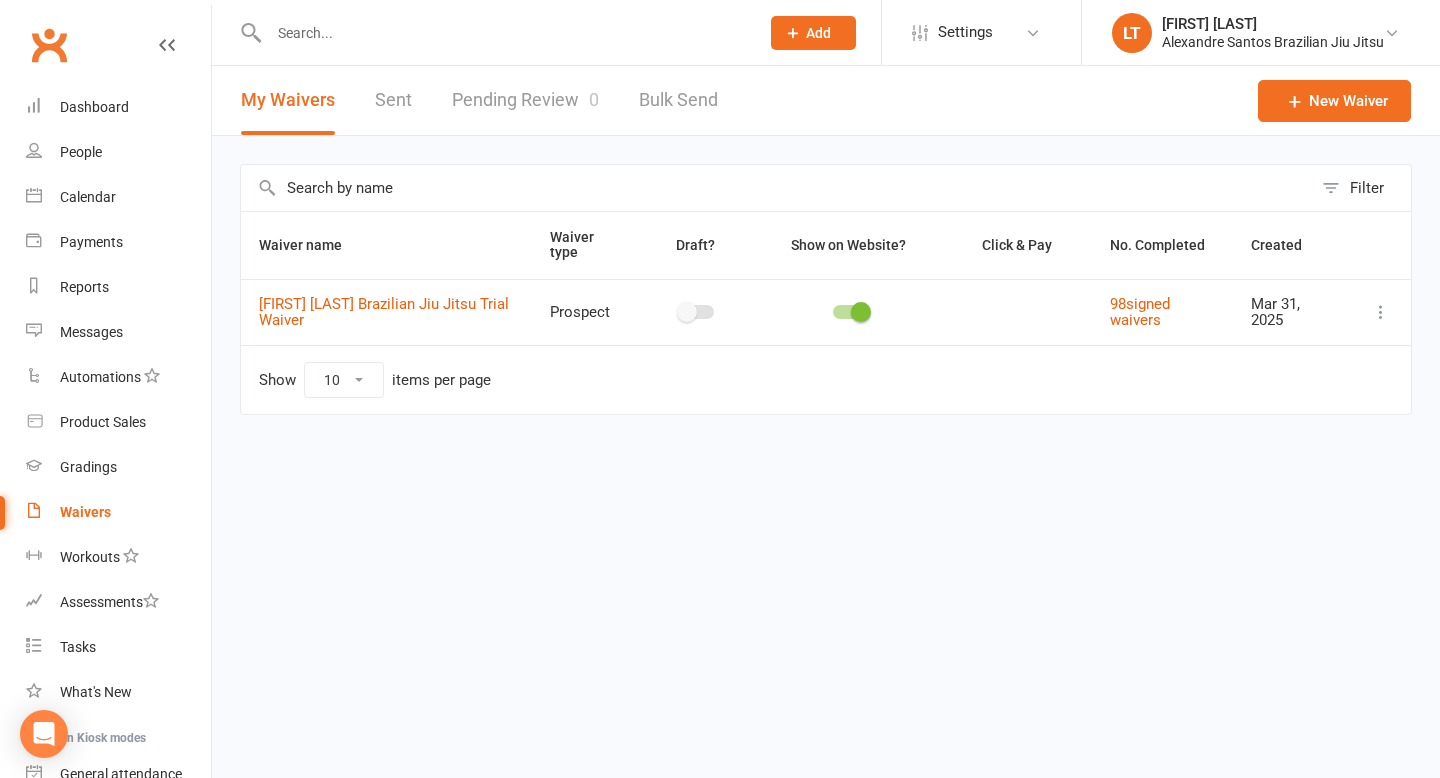 click on "Pending Review 0" at bounding box center [525, 100] 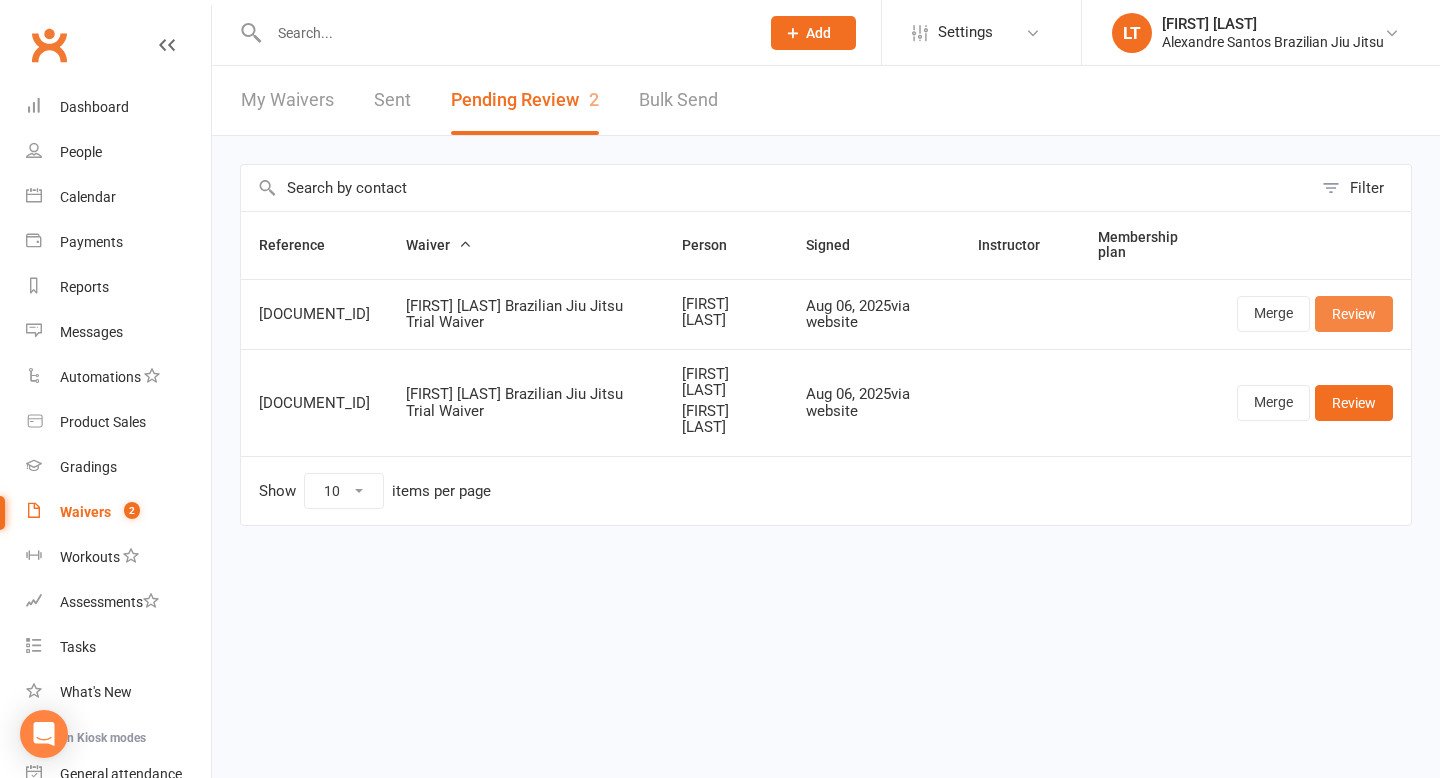 click on "Review" at bounding box center (1354, 314) 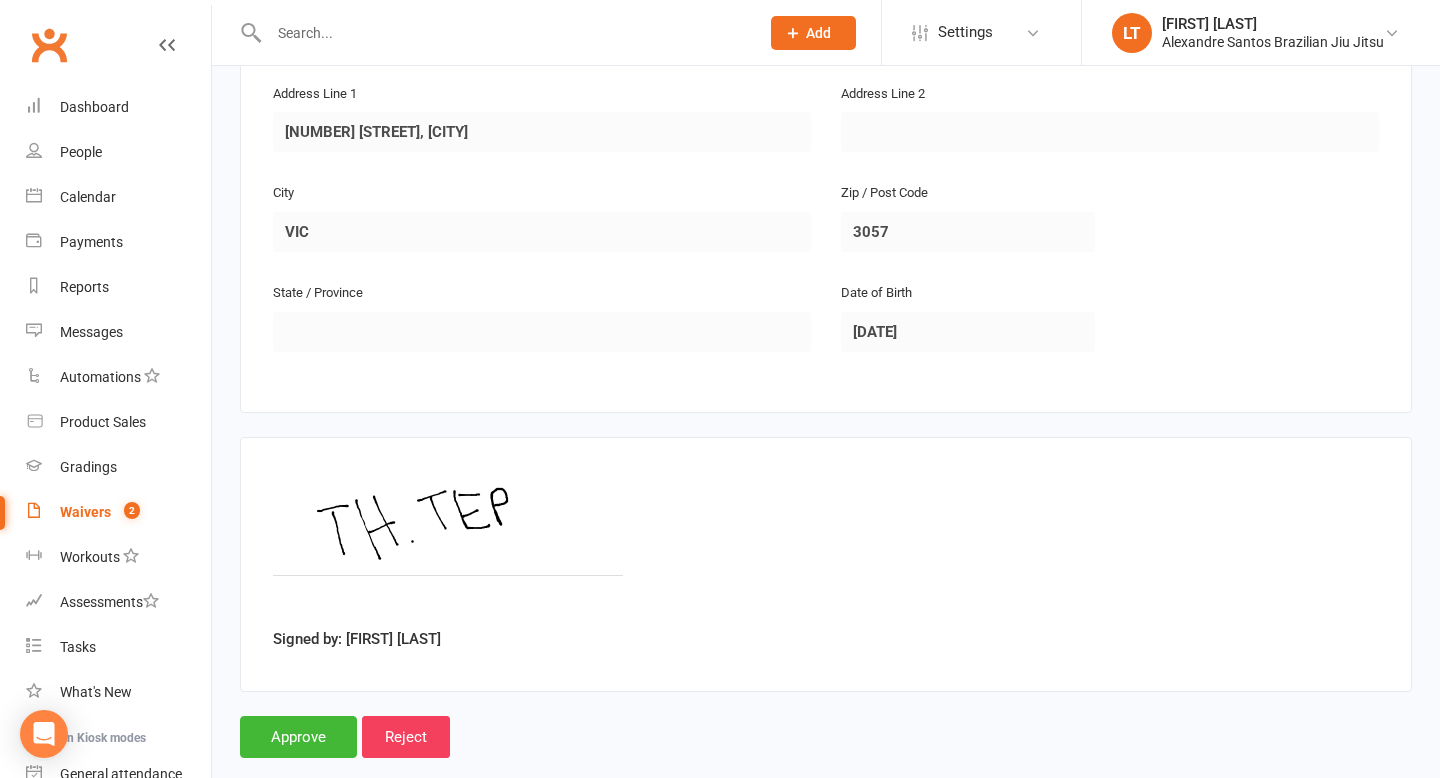 scroll, scrollTop: 558, scrollLeft: 0, axis: vertical 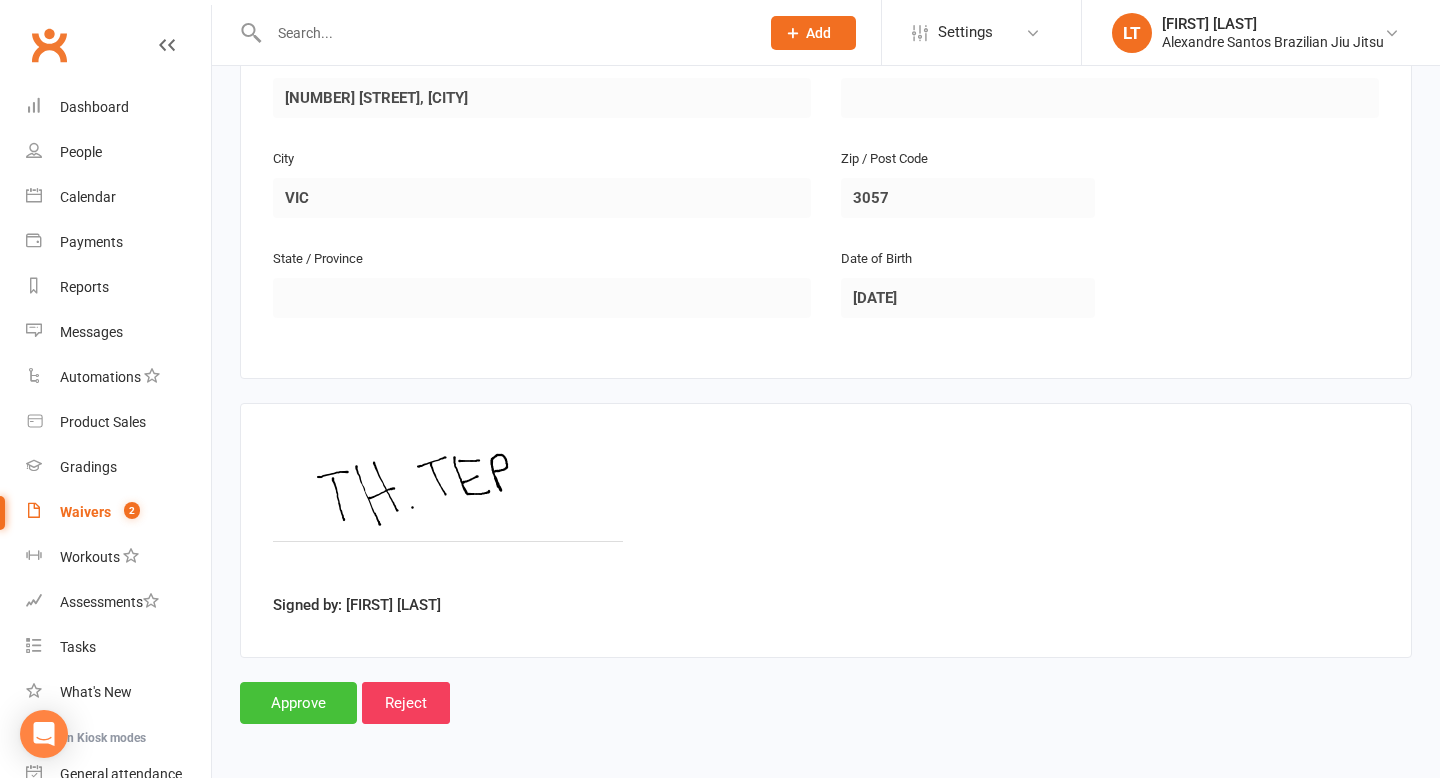 click on "Approve" at bounding box center [298, 703] 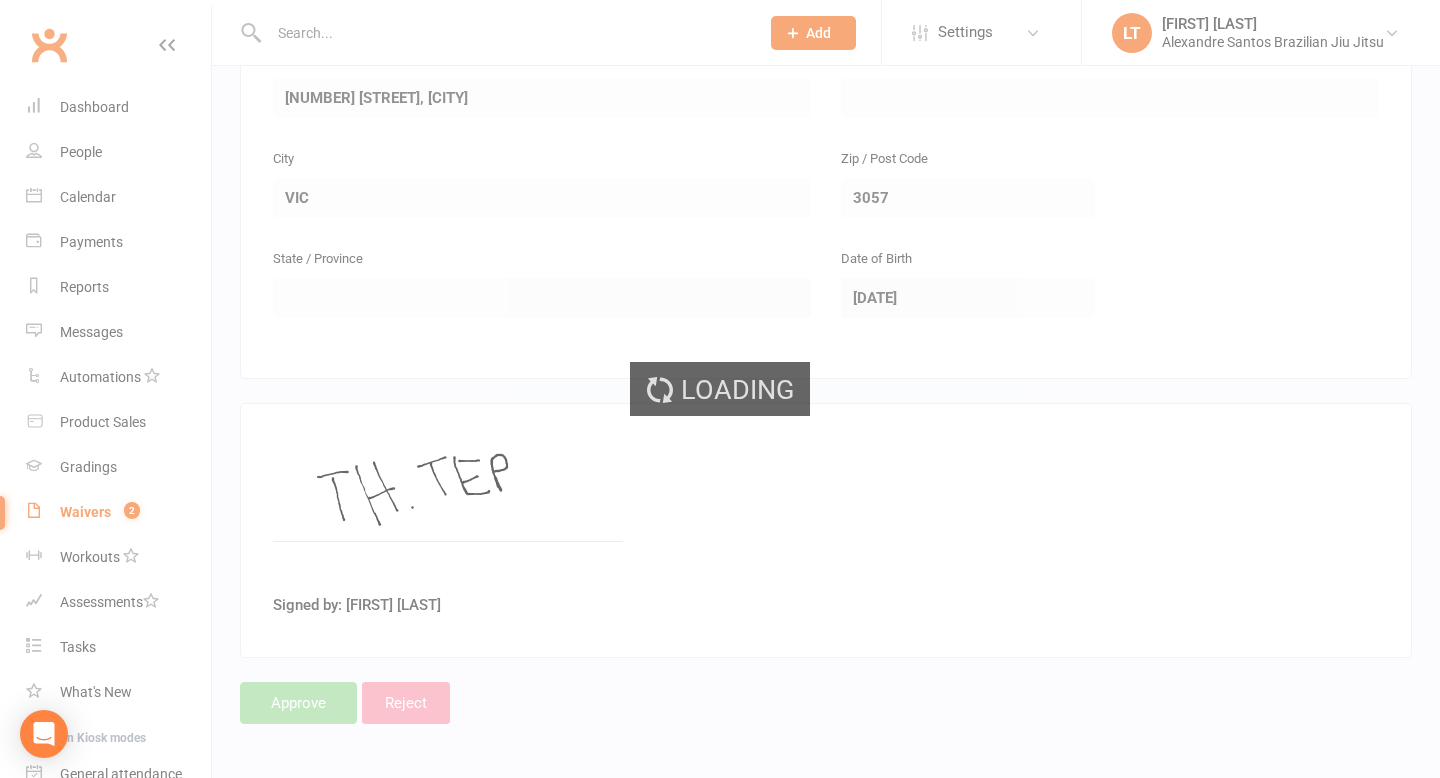 scroll, scrollTop: 0, scrollLeft: 0, axis: both 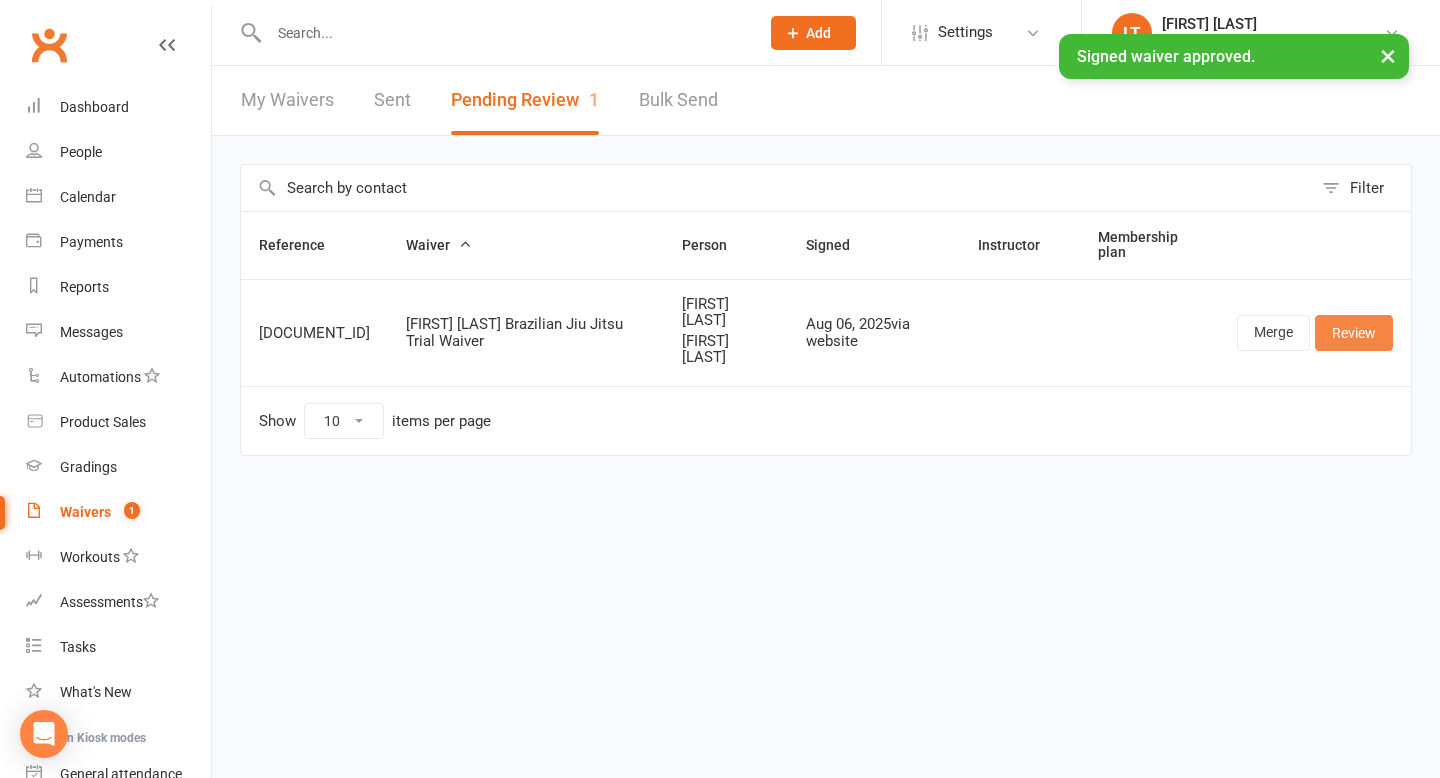 click on "Review" at bounding box center [1354, 333] 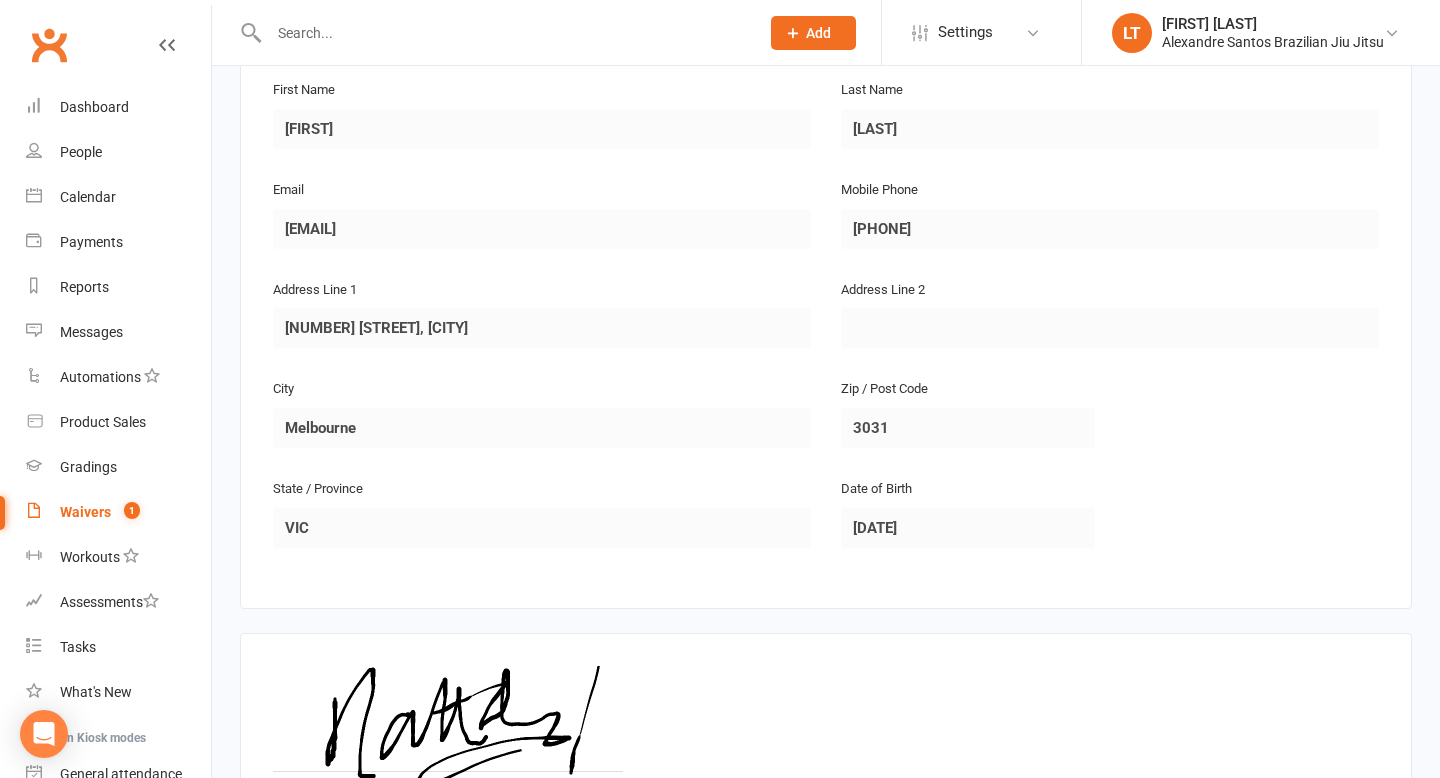 scroll, scrollTop: 1316, scrollLeft: 0, axis: vertical 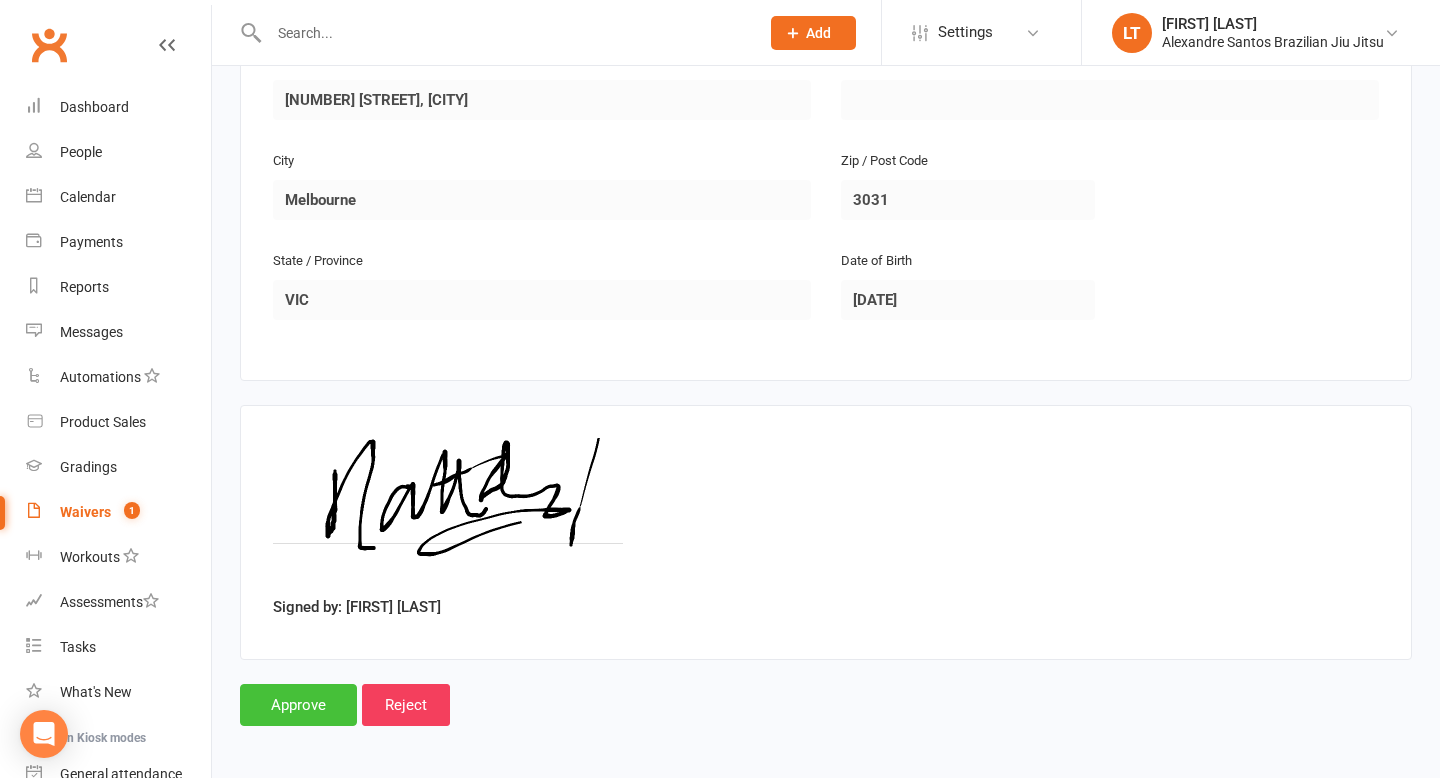 click on "Approve" at bounding box center [298, 705] 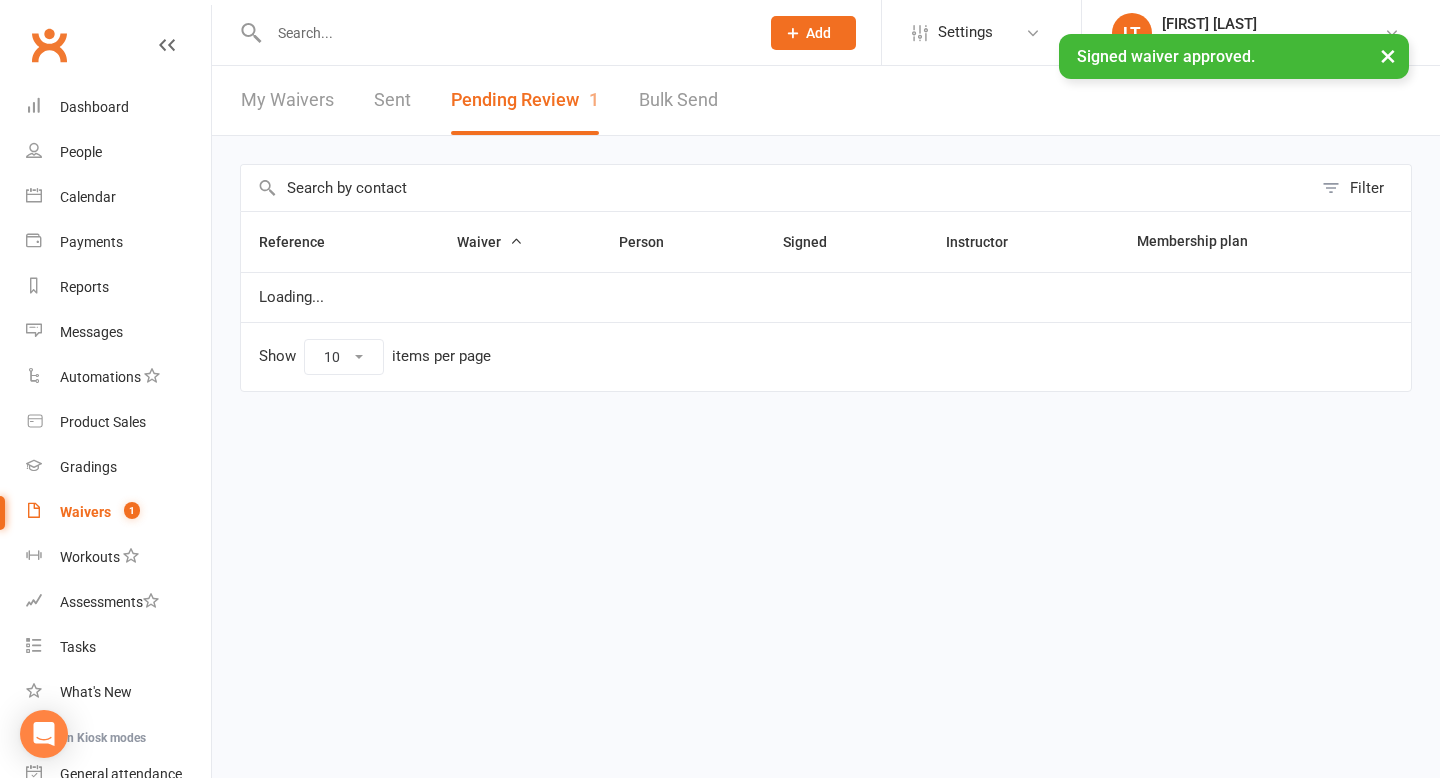 scroll, scrollTop: 0, scrollLeft: 0, axis: both 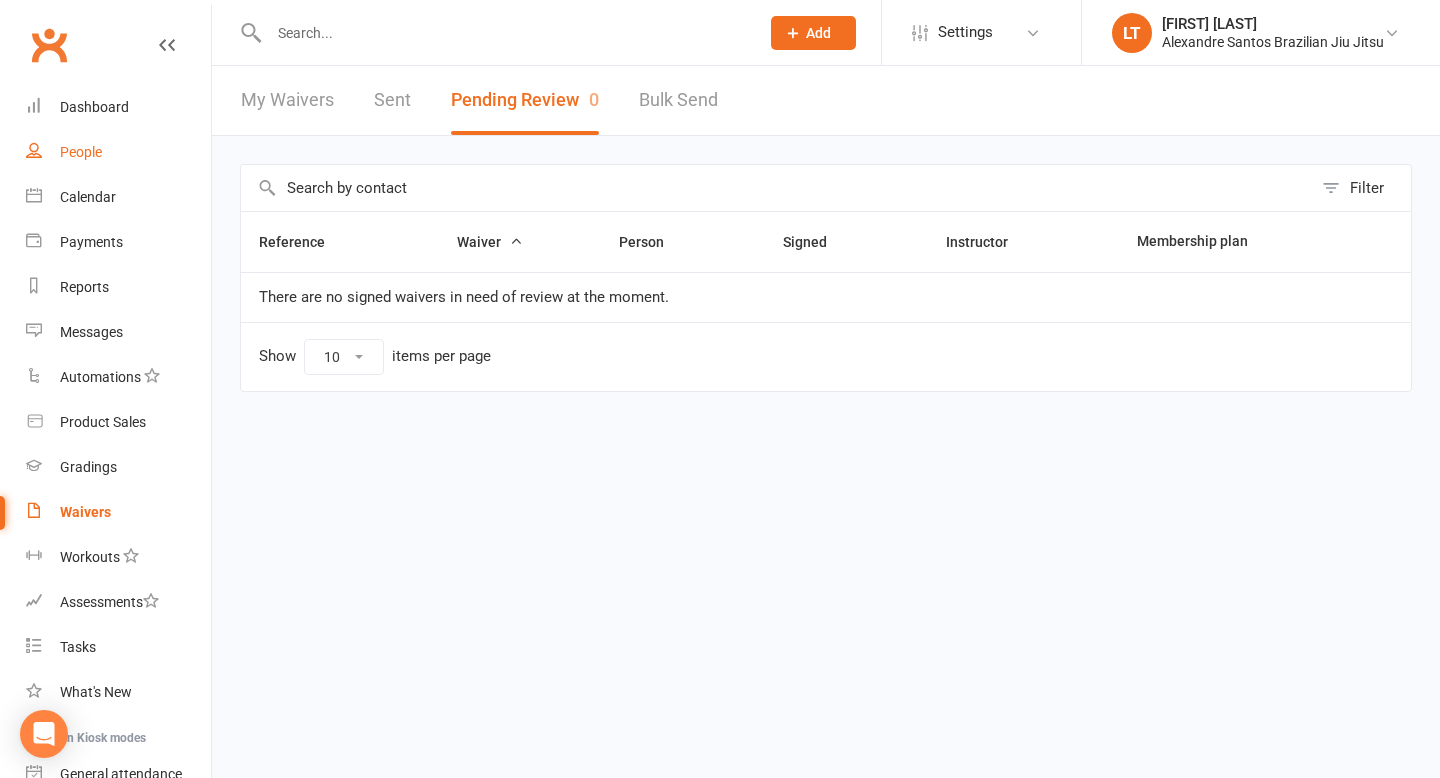click on "People" at bounding box center (81, 152) 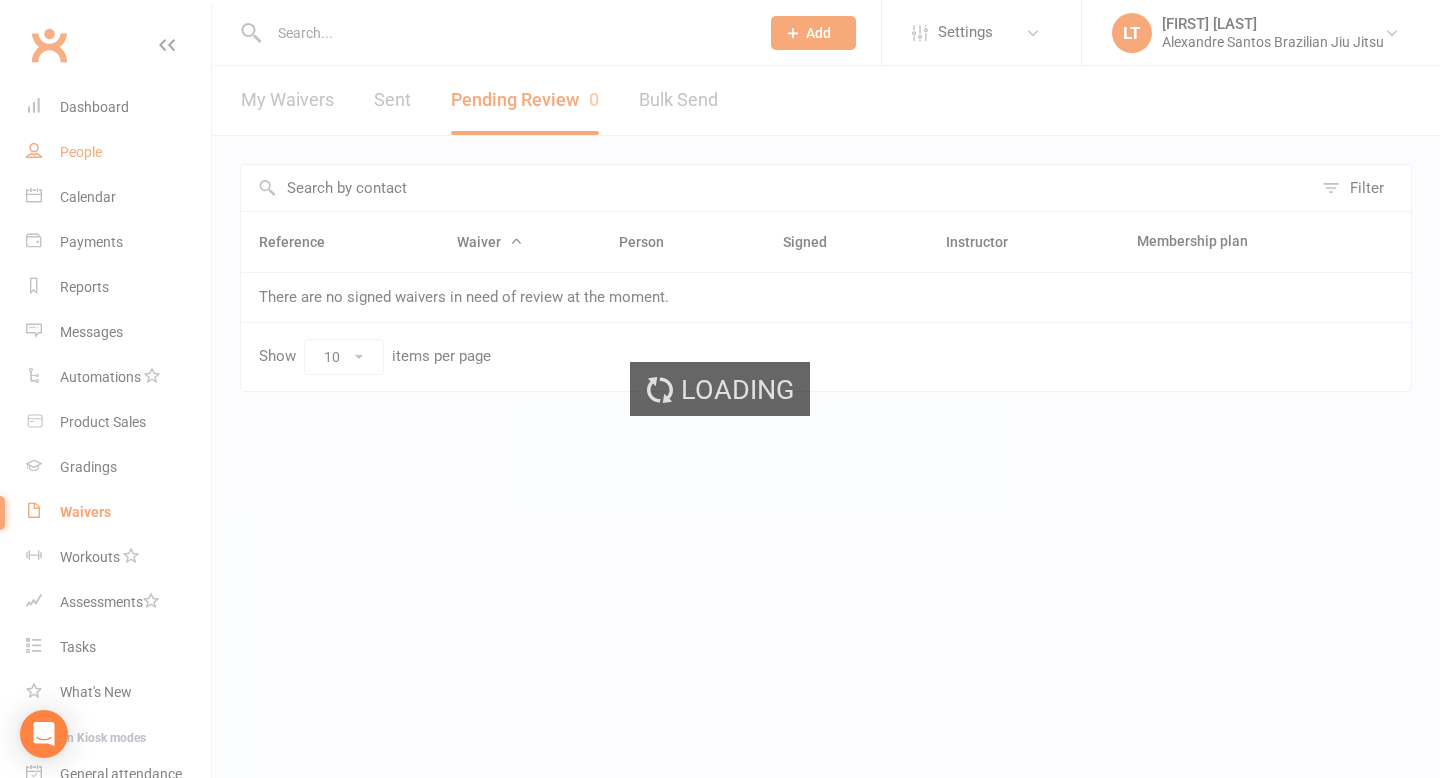 select on "100" 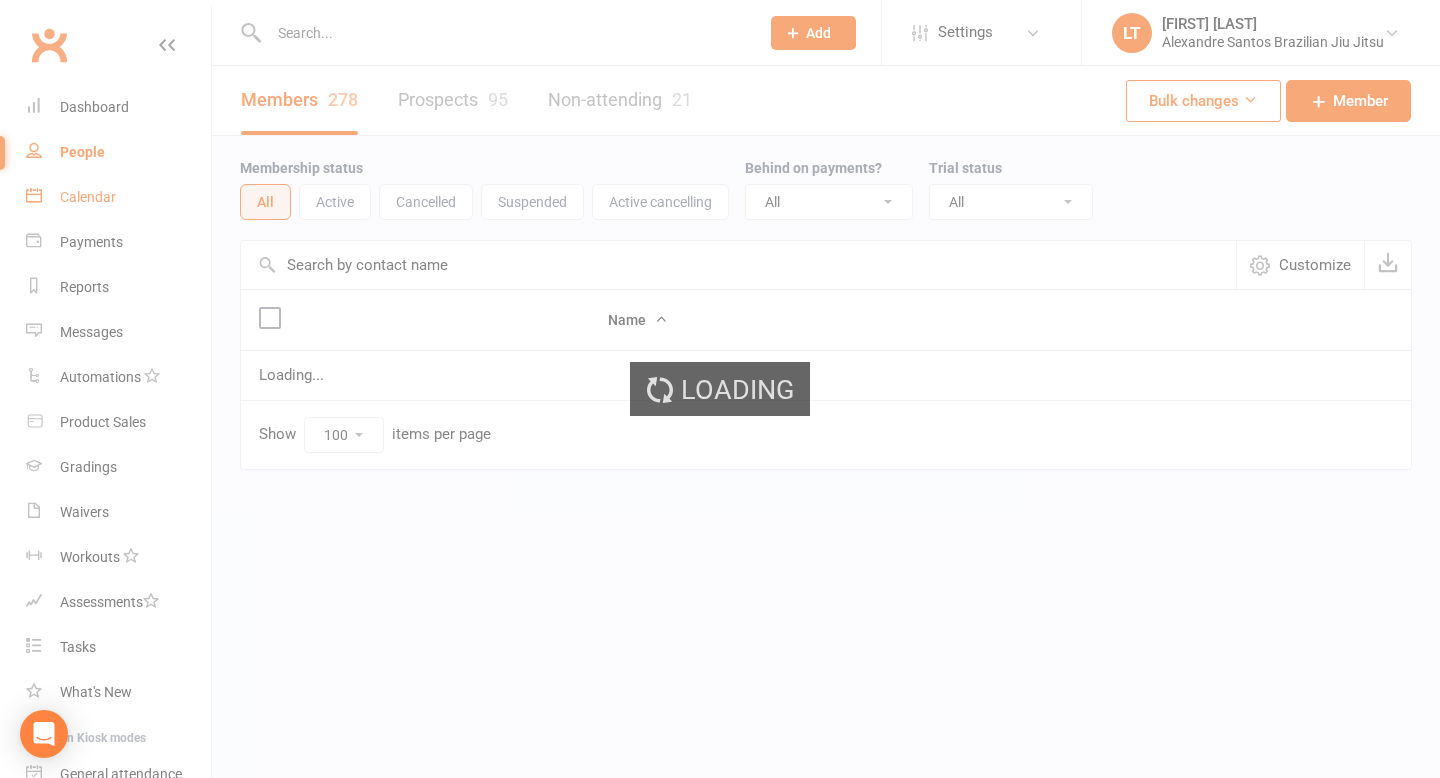 click on "Calendar" at bounding box center (88, 197) 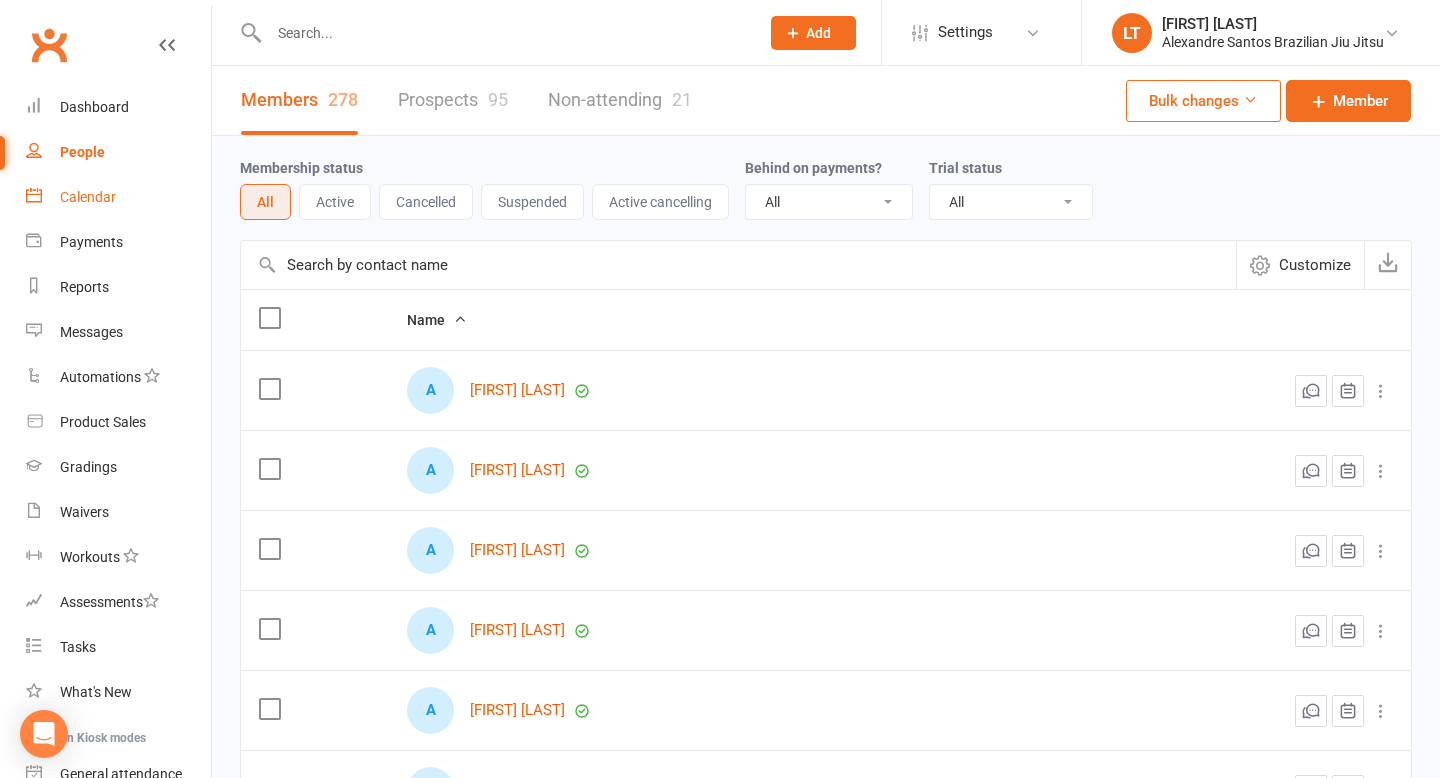 click on "Calendar" at bounding box center (88, 197) 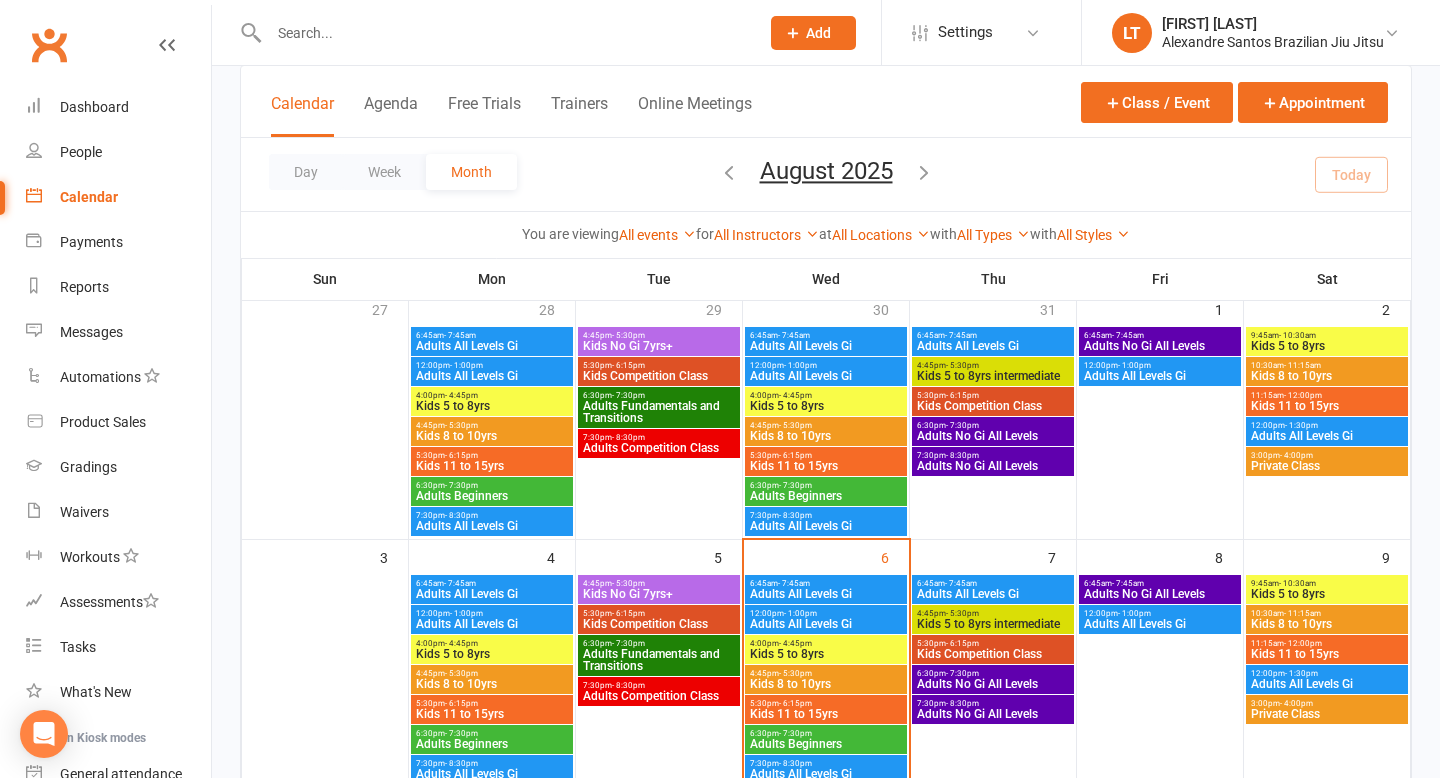 scroll, scrollTop: 344, scrollLeft: 0, axis: vertical 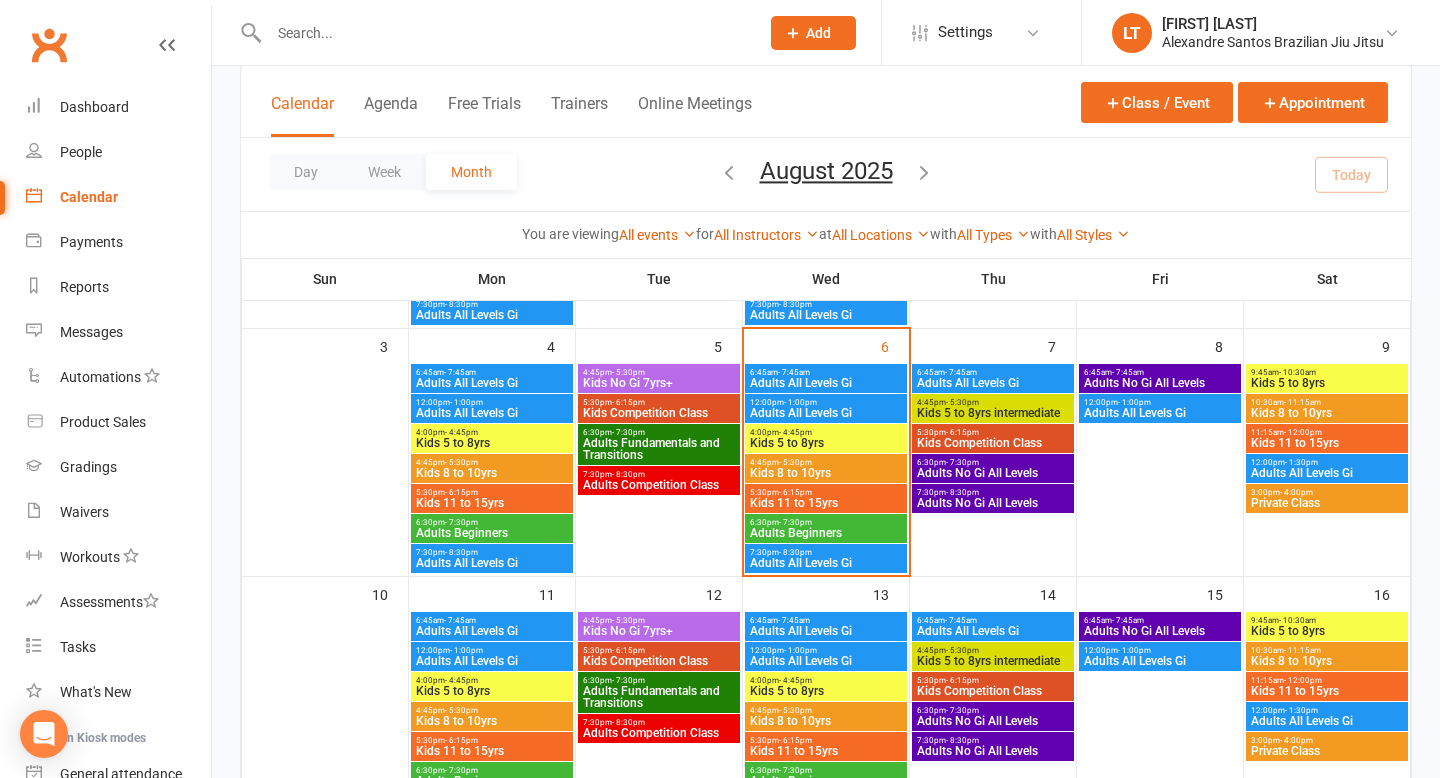 click on "12:00pm  - 1:00pm" at bounding box center (1160, 402) 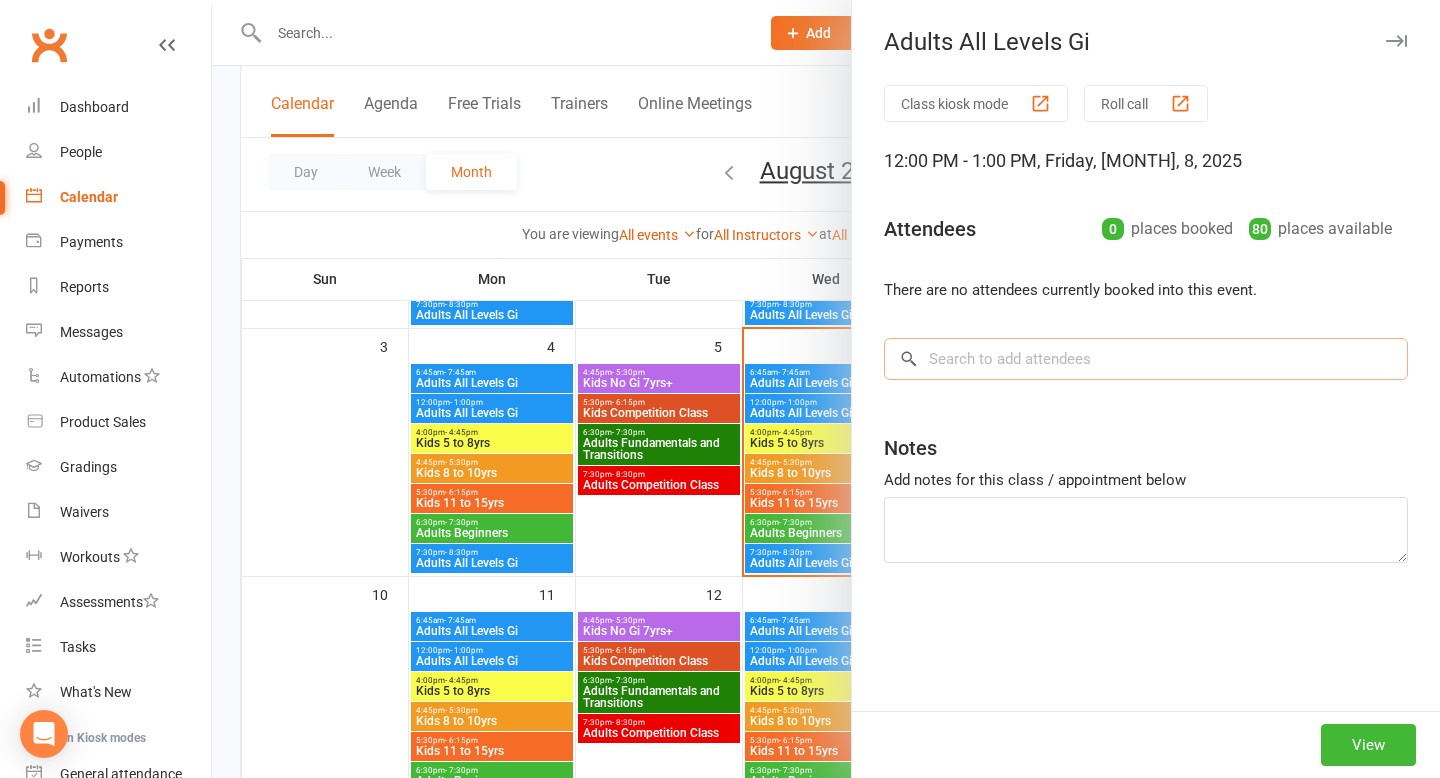 click at bounding box center (1146, 359) 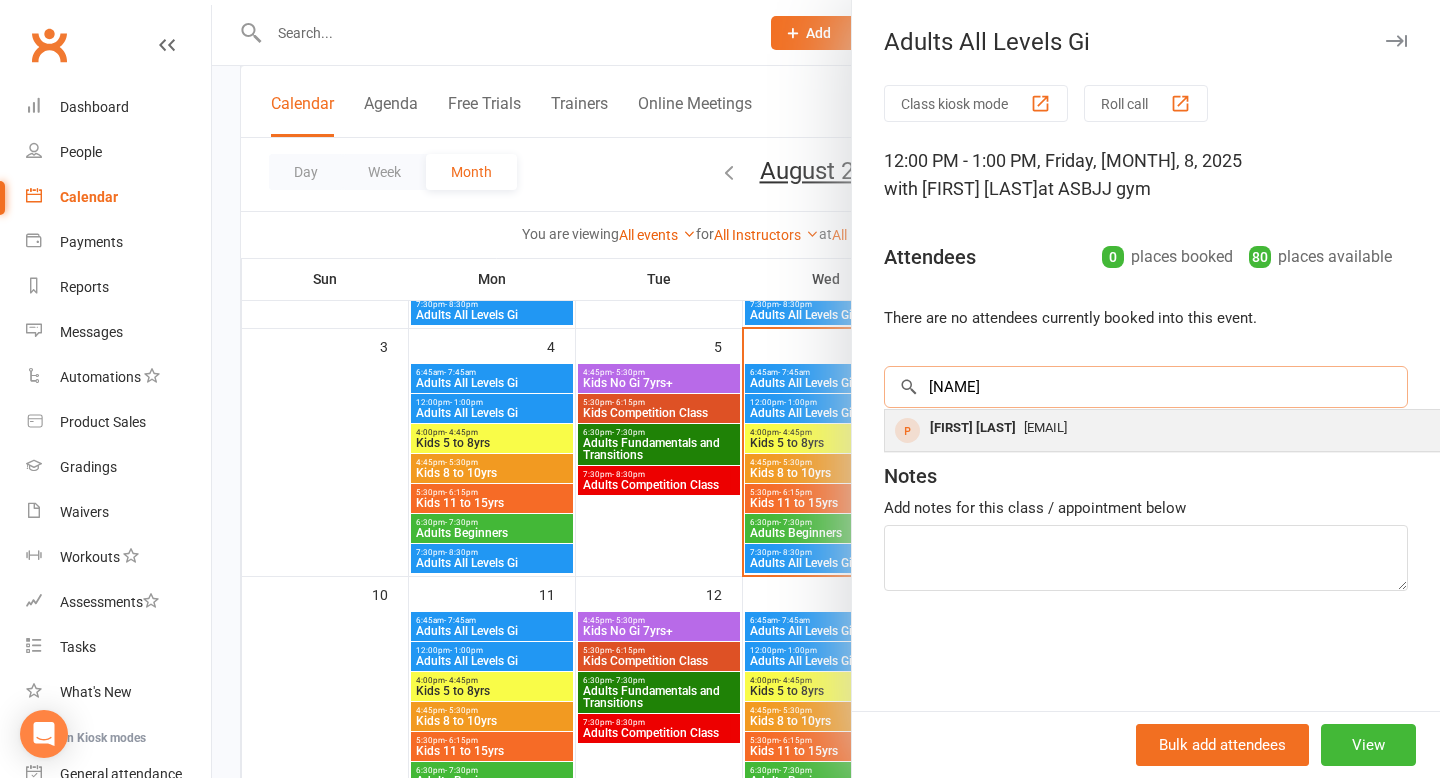 type on "[NAME]" 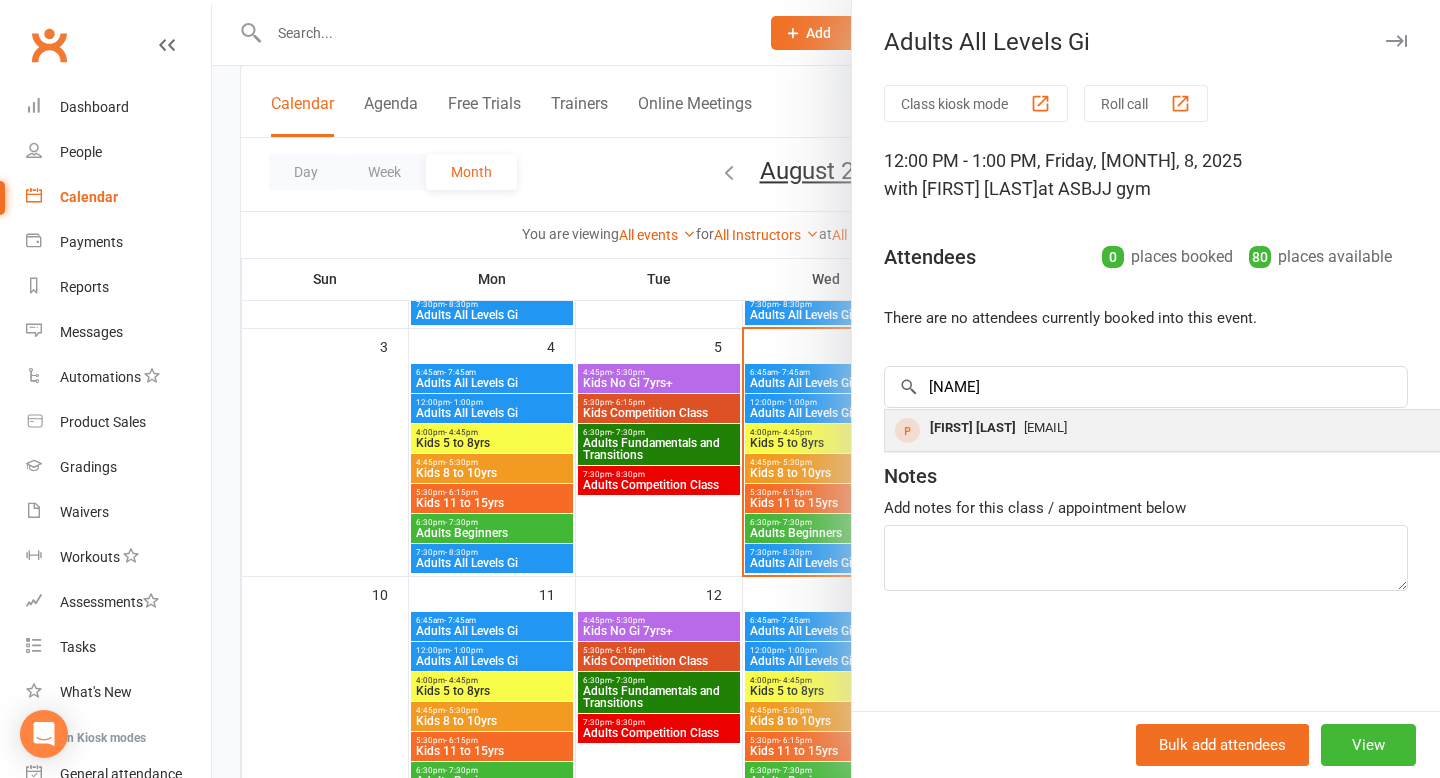 click on "[EMAIL]" at bounding box center (1045, 427) 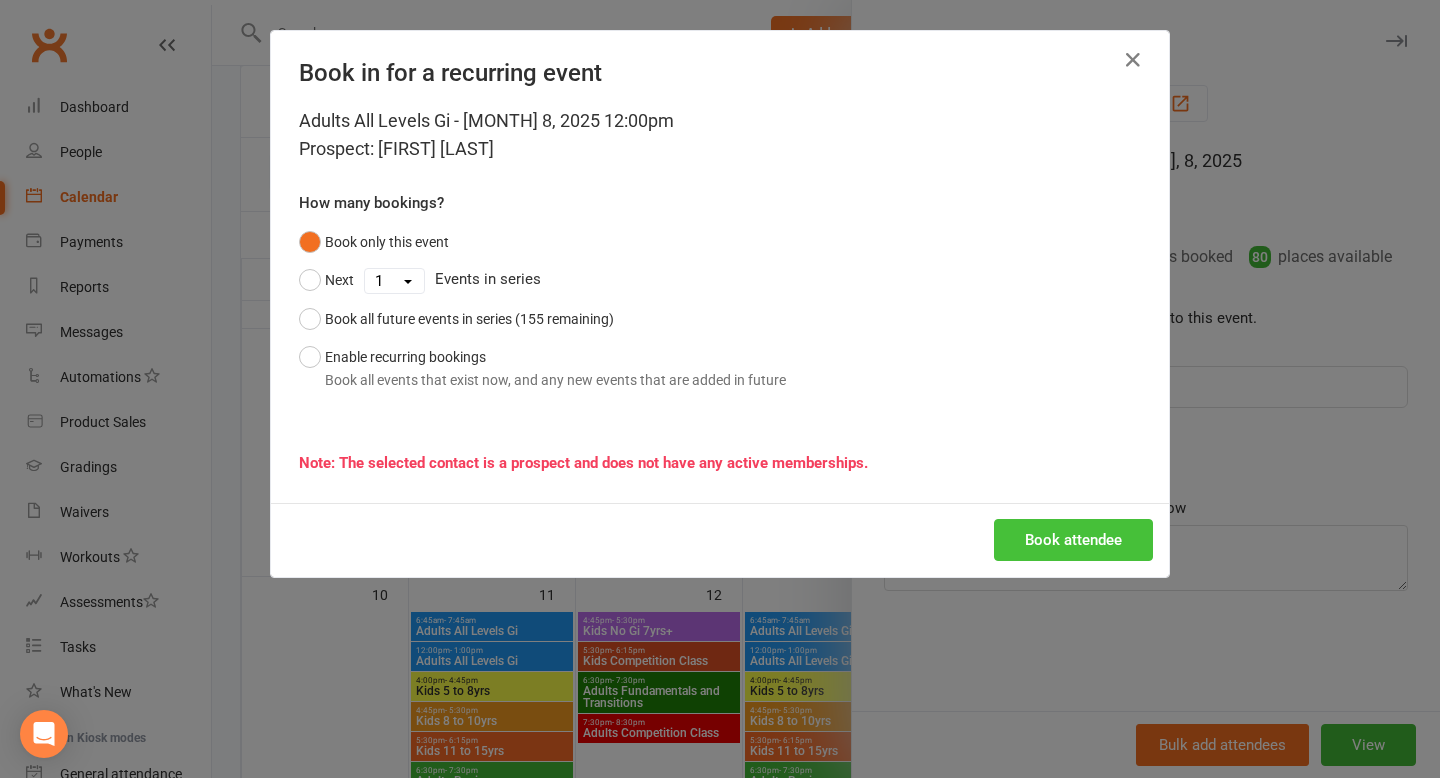 click on "Book attendee" at bounding box center (1073, 540) 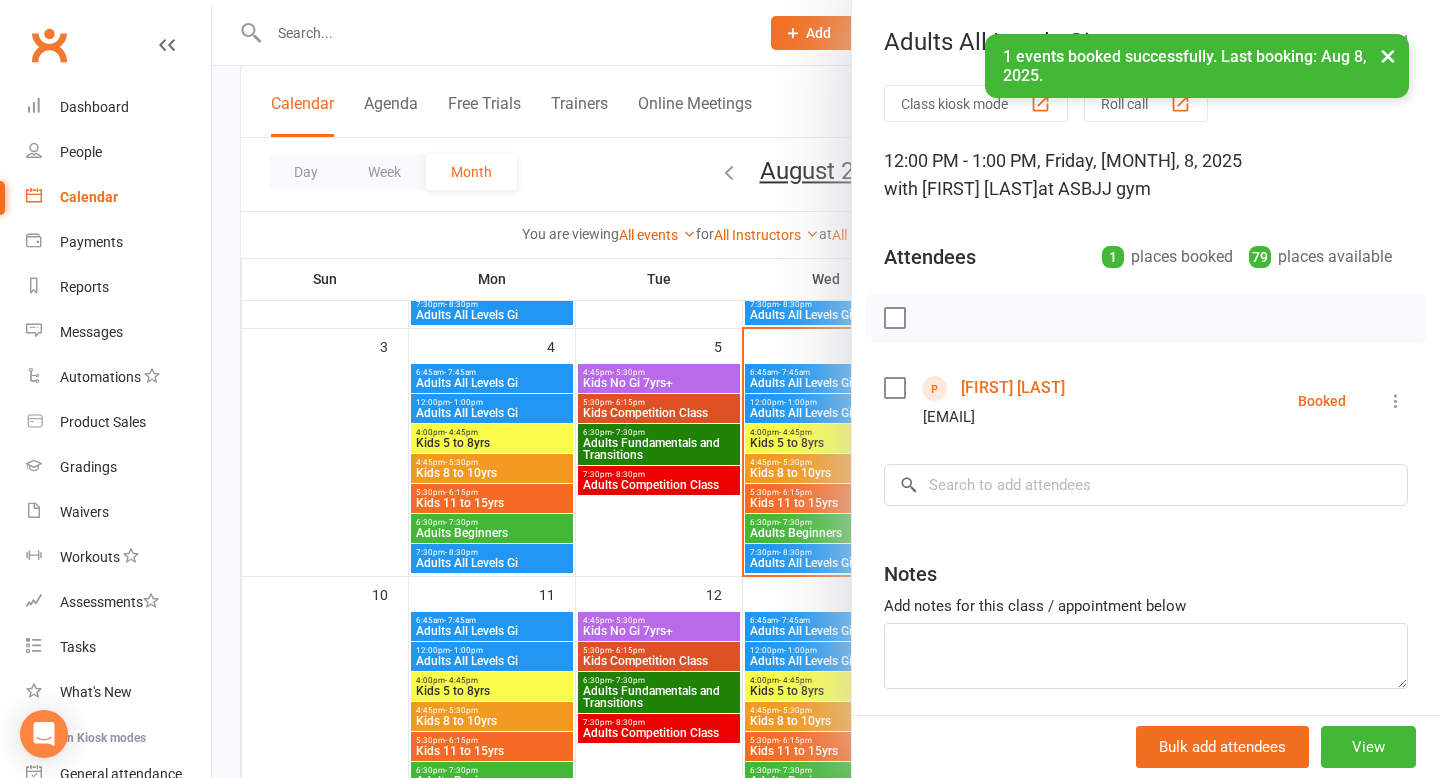 click at bounding box center (826, 389) 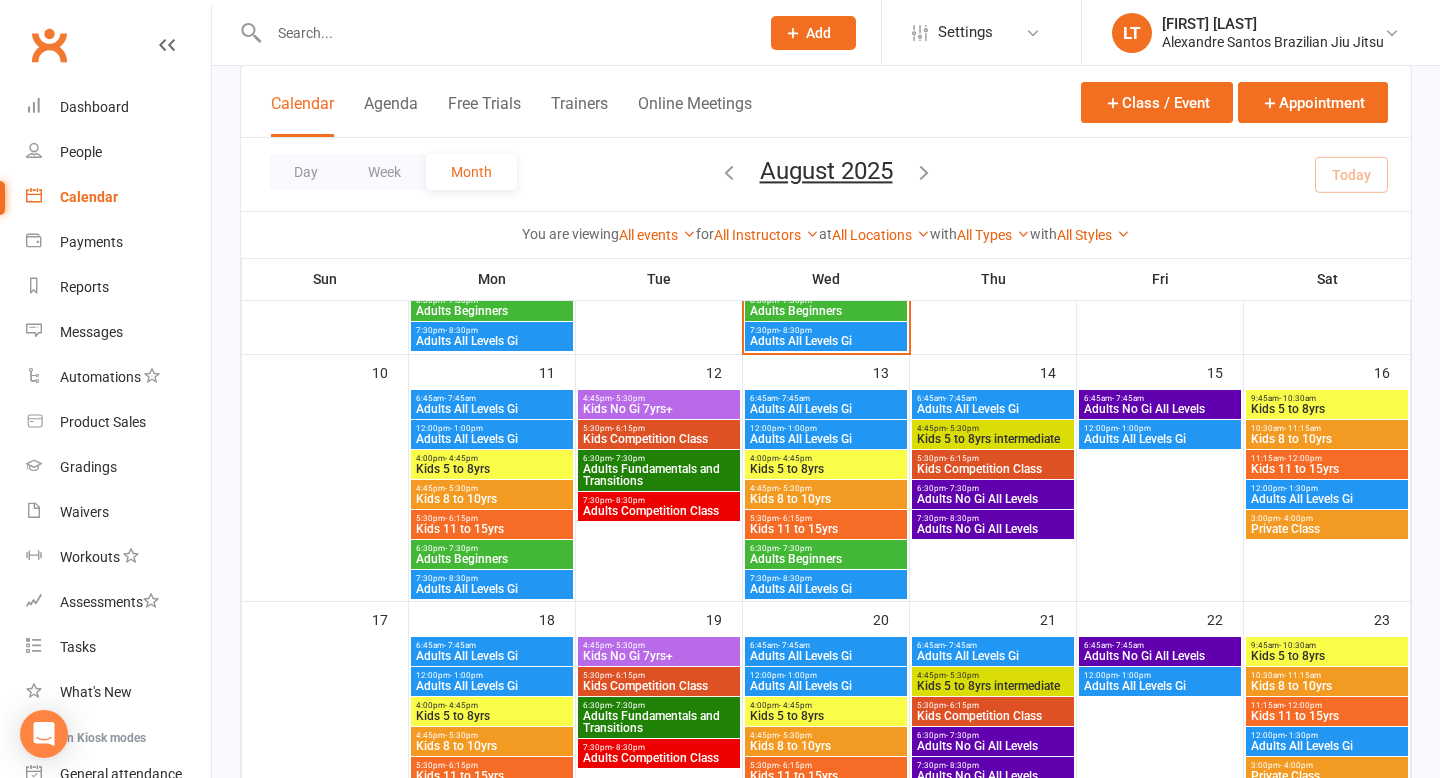 scroll, scrollTop: 573, scrollLeft: 0, axis: vertical 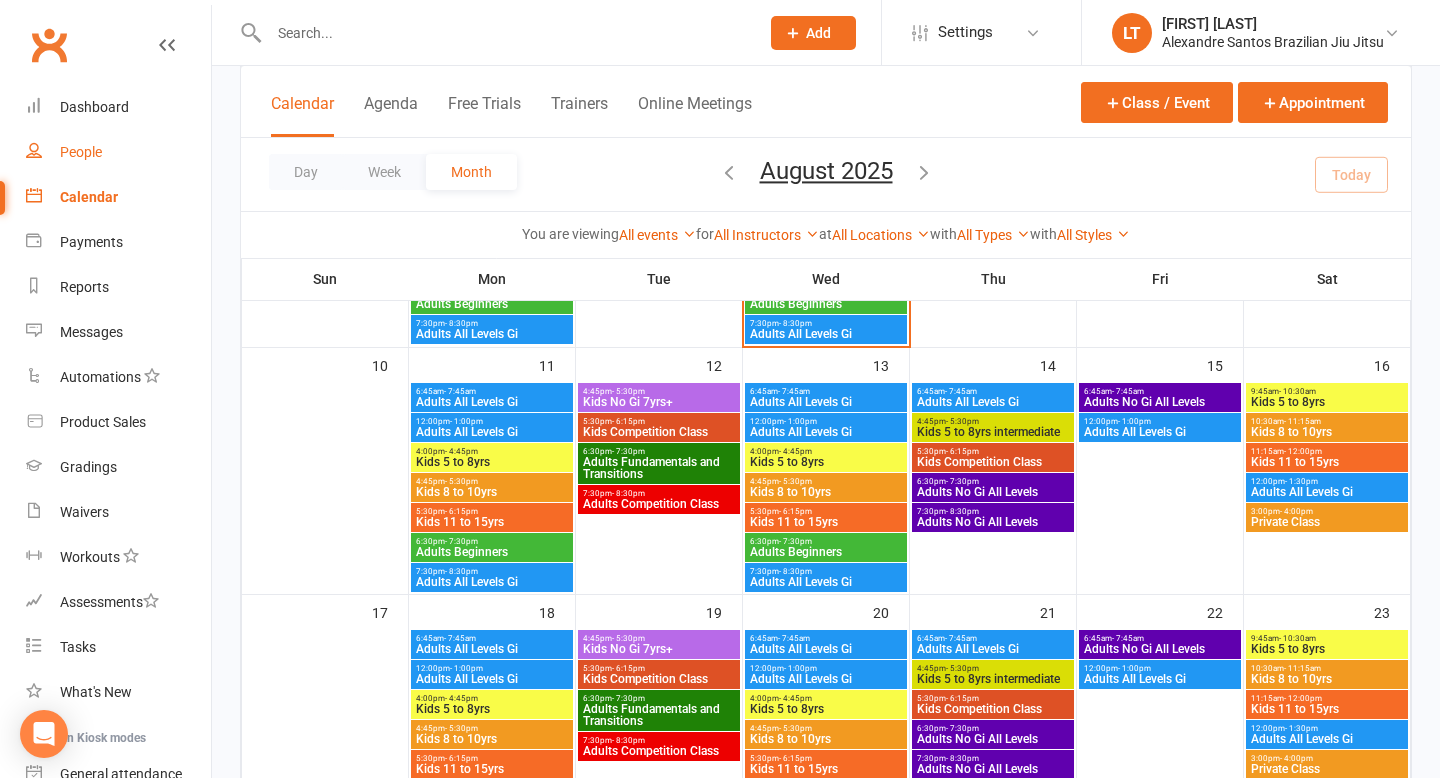 click on "People" at bounding box center (81, 152) 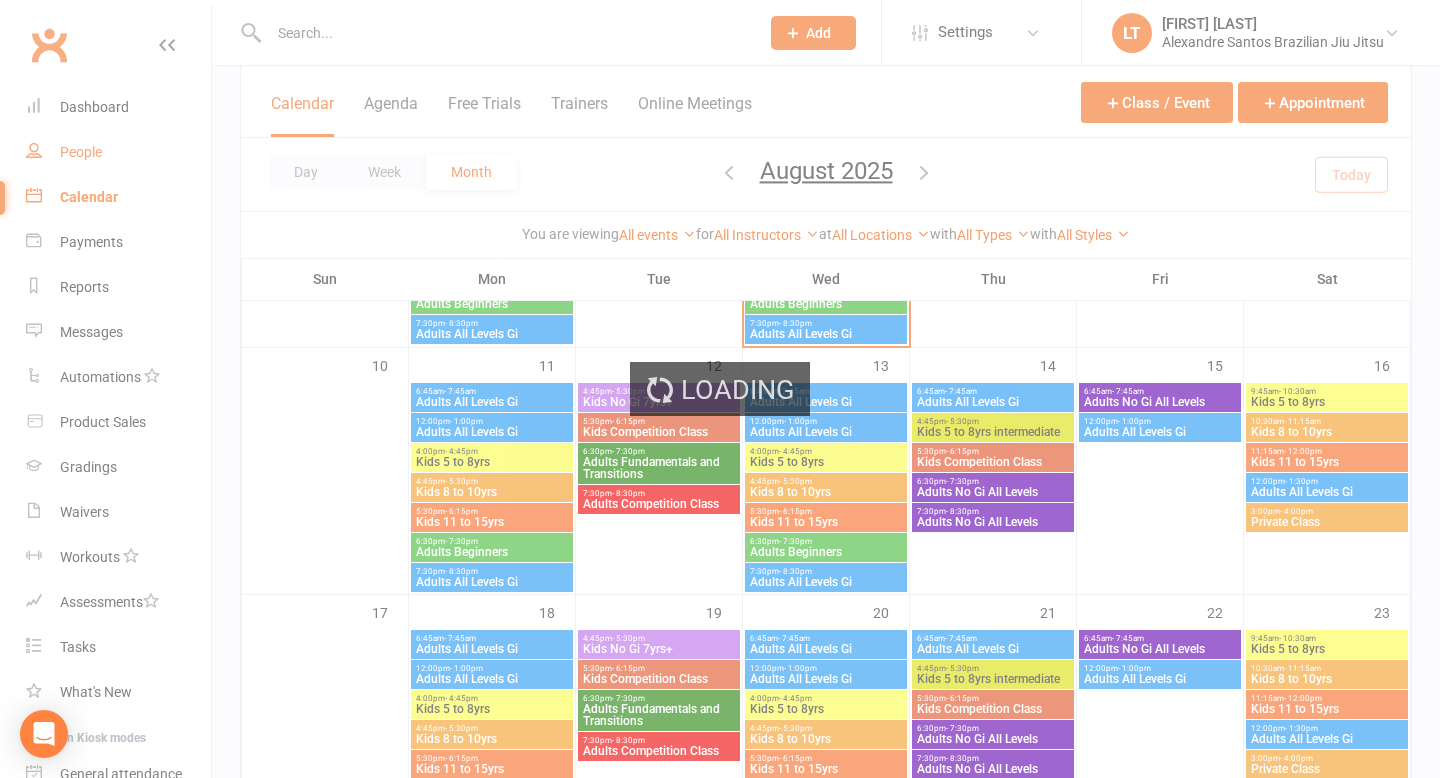 select on "100" 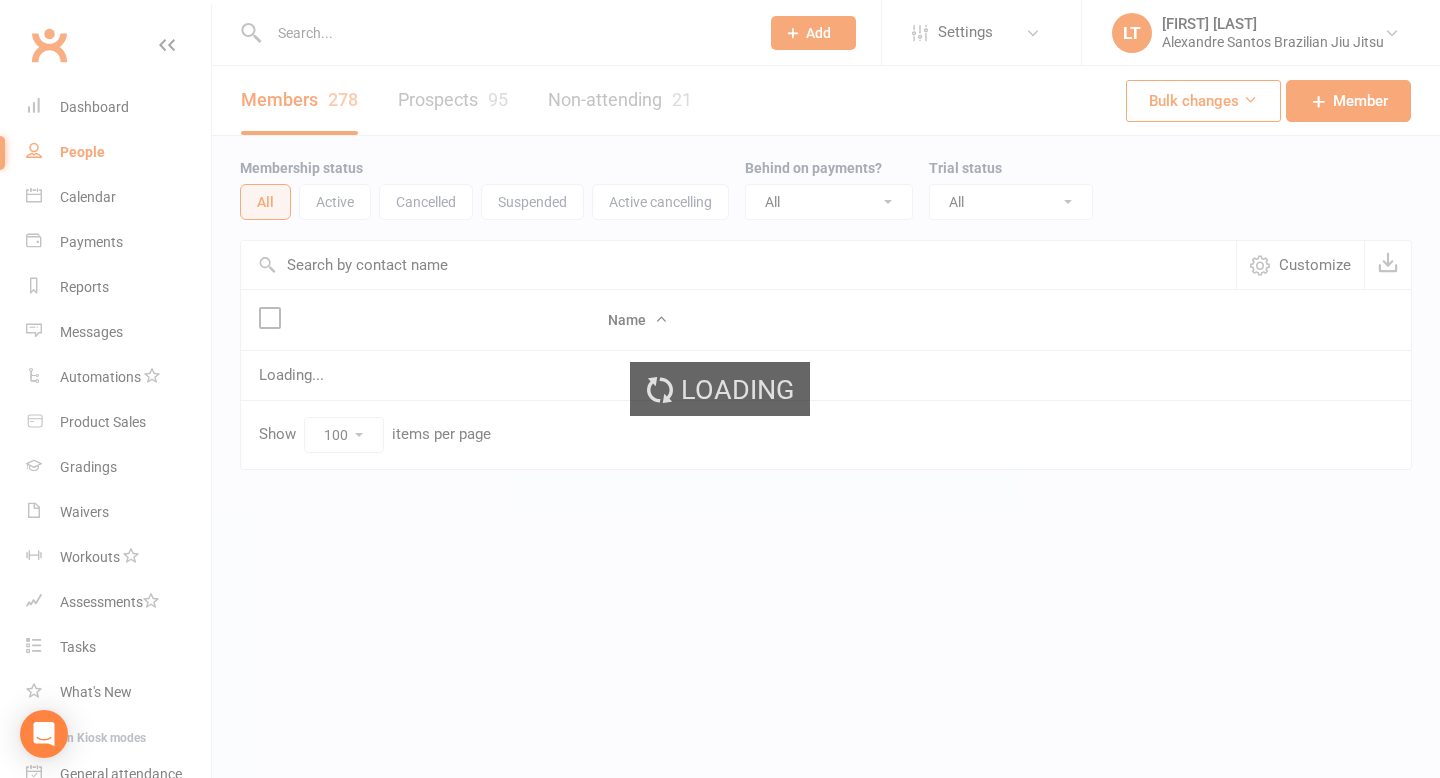 scroll, scrollTop: 0, scrollLeft: 0, axis: both 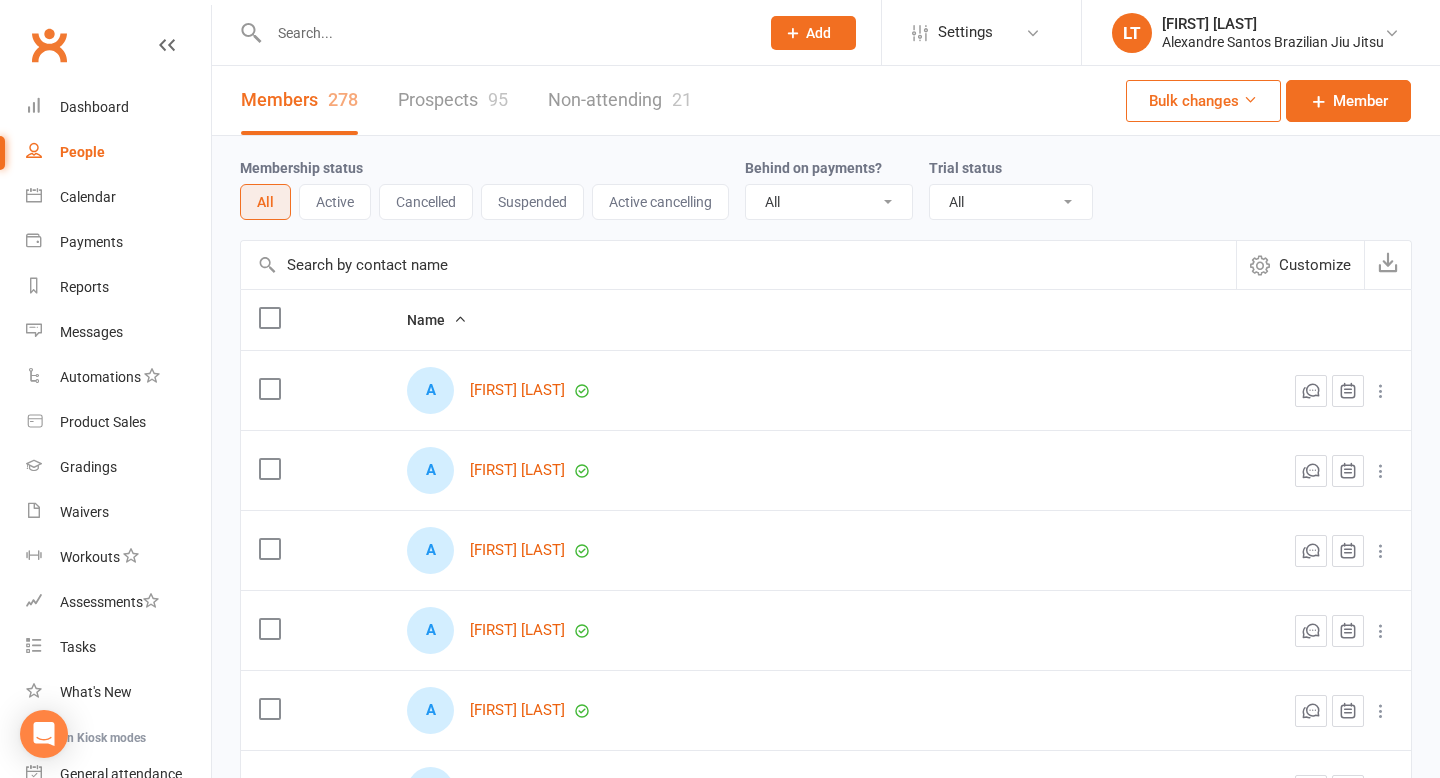 click at bounding box center [504, 33] 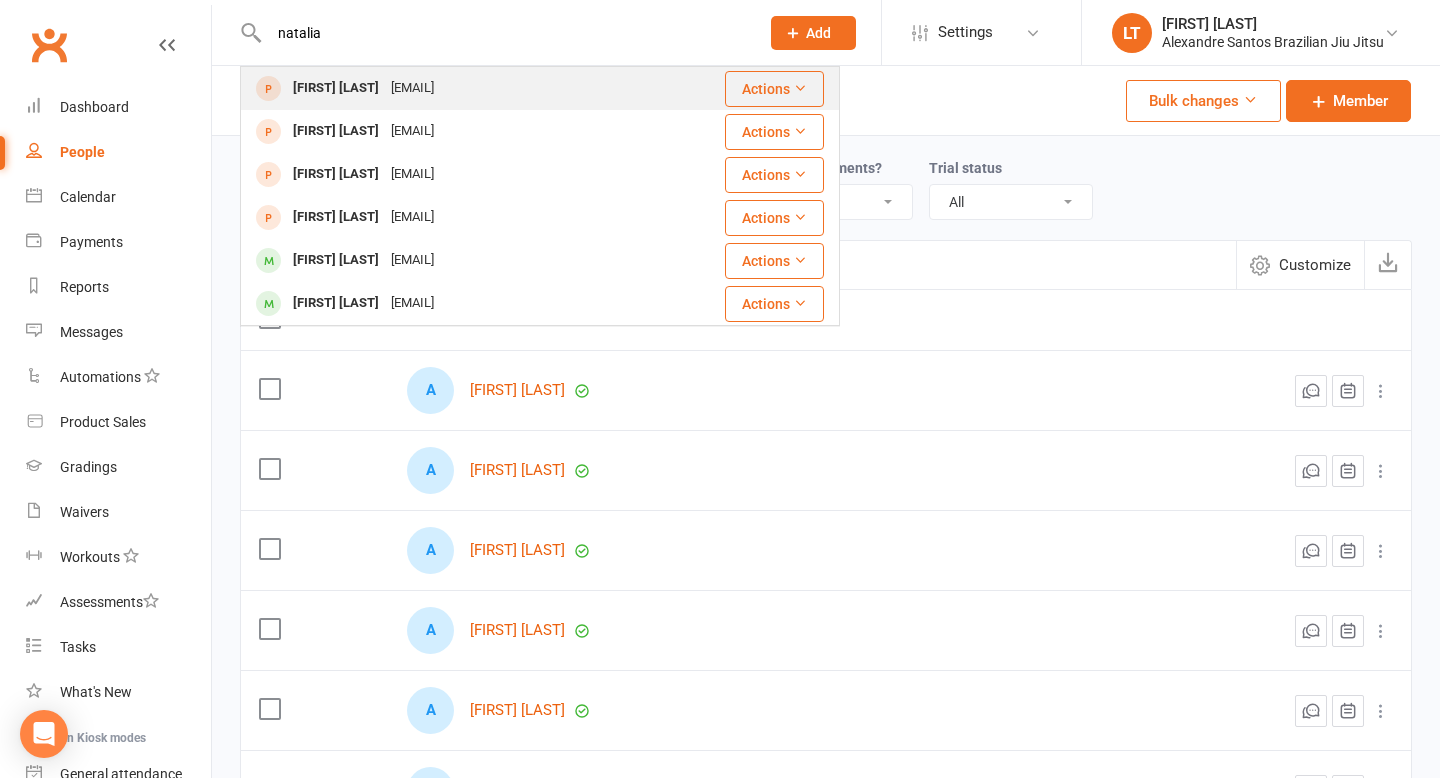 type on "natalia" 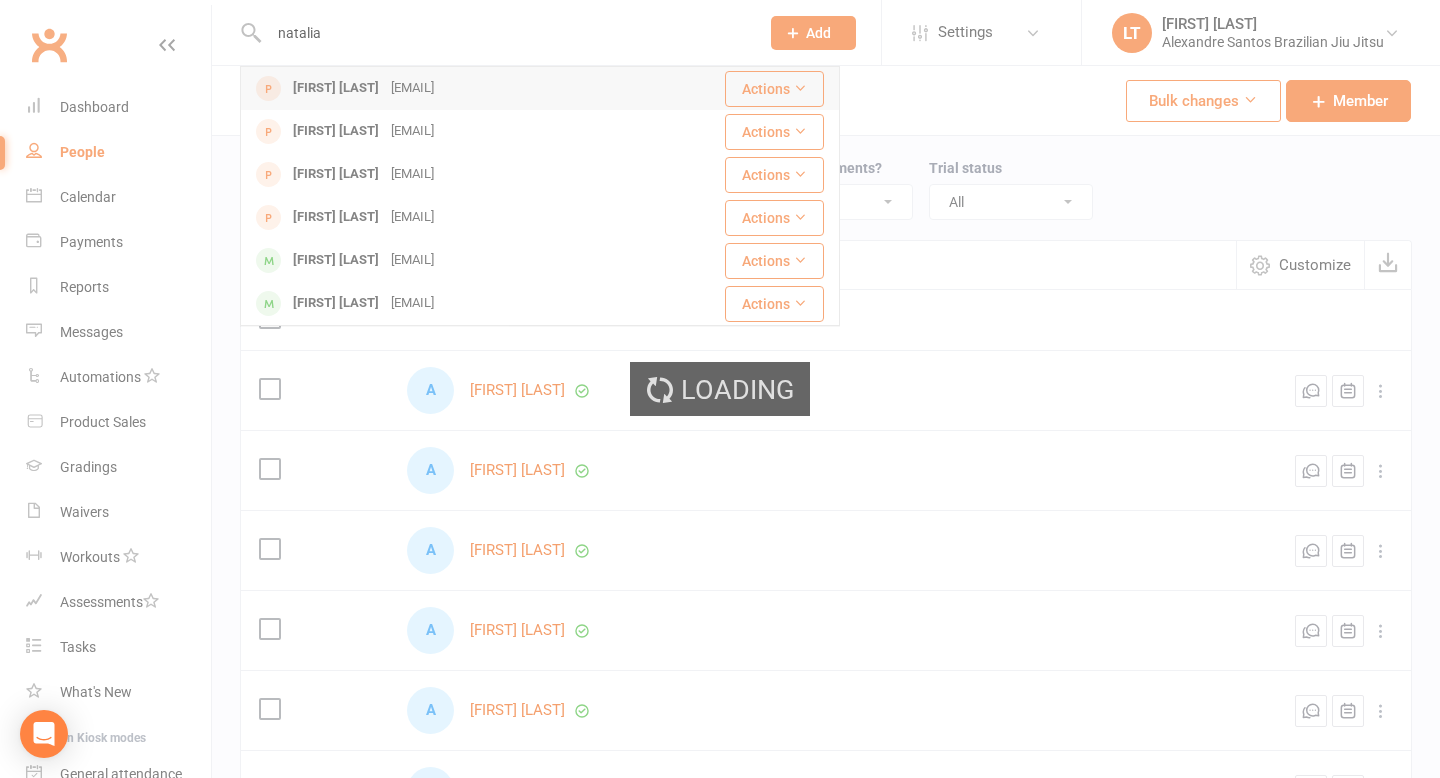 type 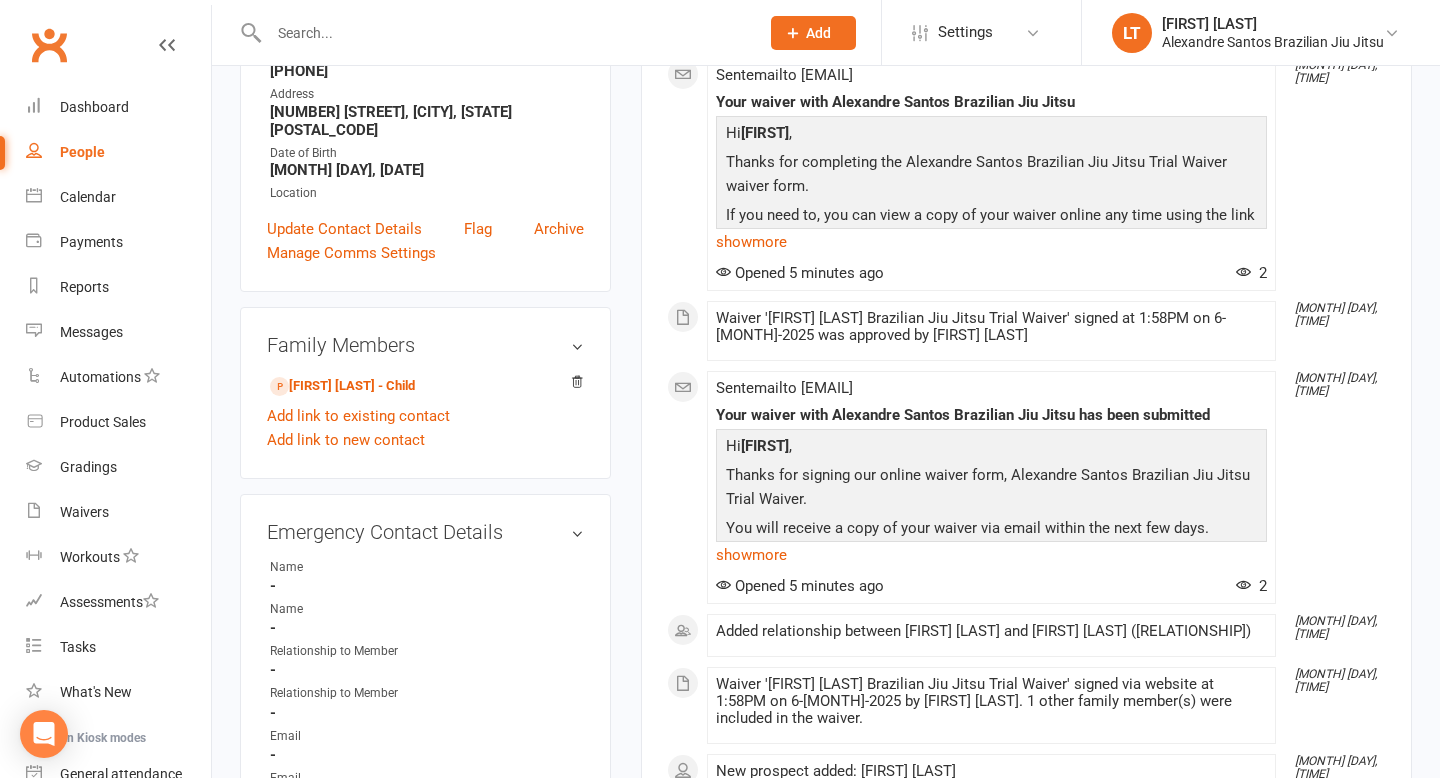 scroll, scrollTop: 217, scrollLeft: 0, axis: vertical 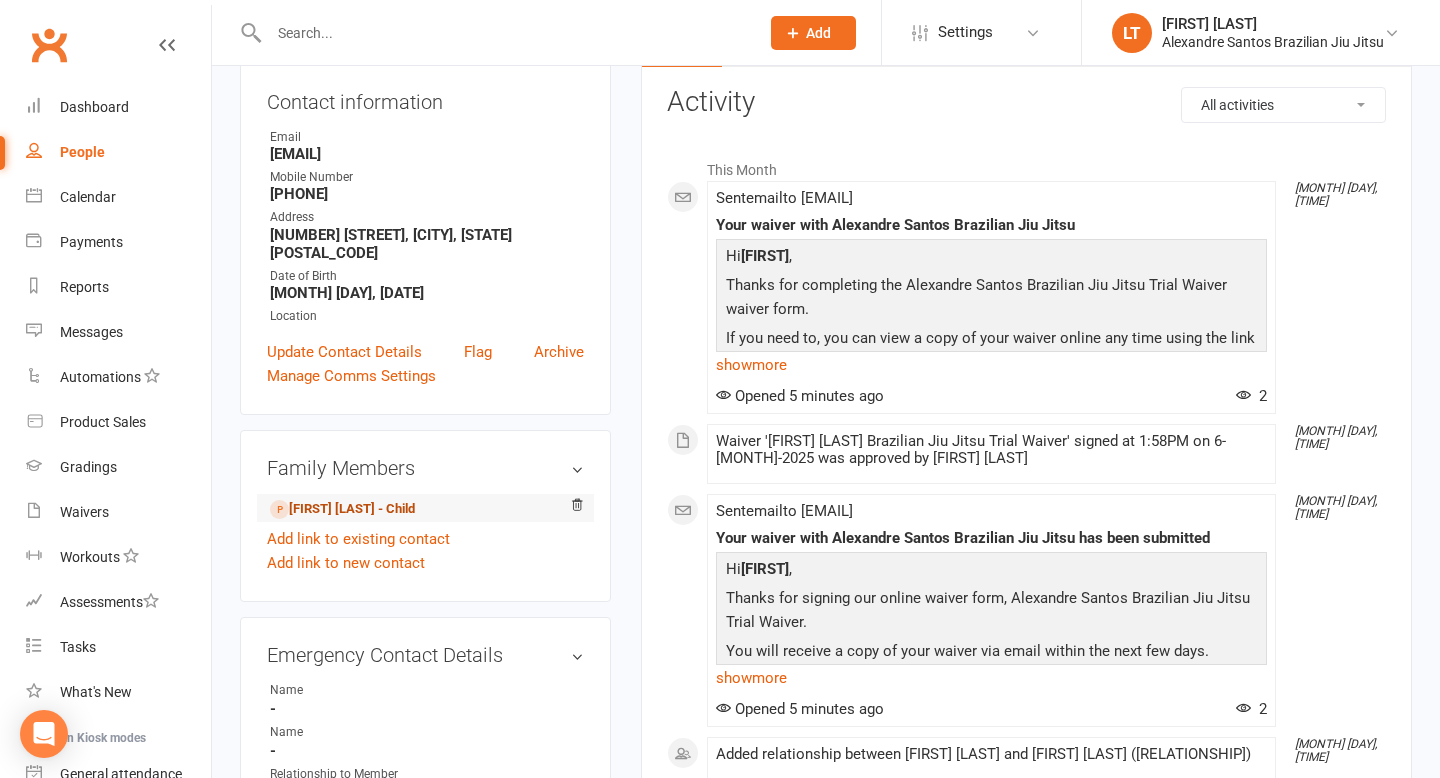 click on "[FIRST] [LAST] - Child" at bounding box center [342, 509] 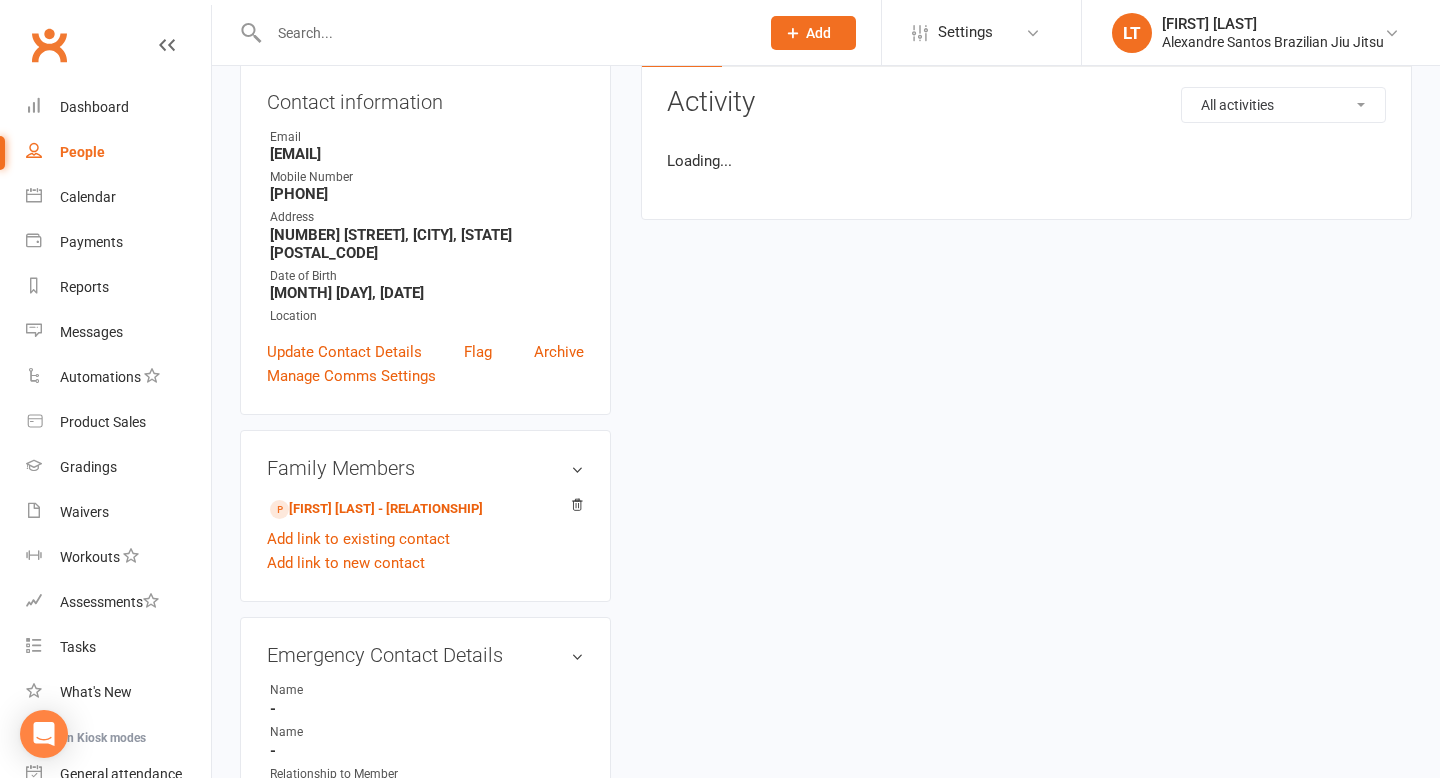 scroll, scrollTop: 0, scrollLeft: 0, axis: both 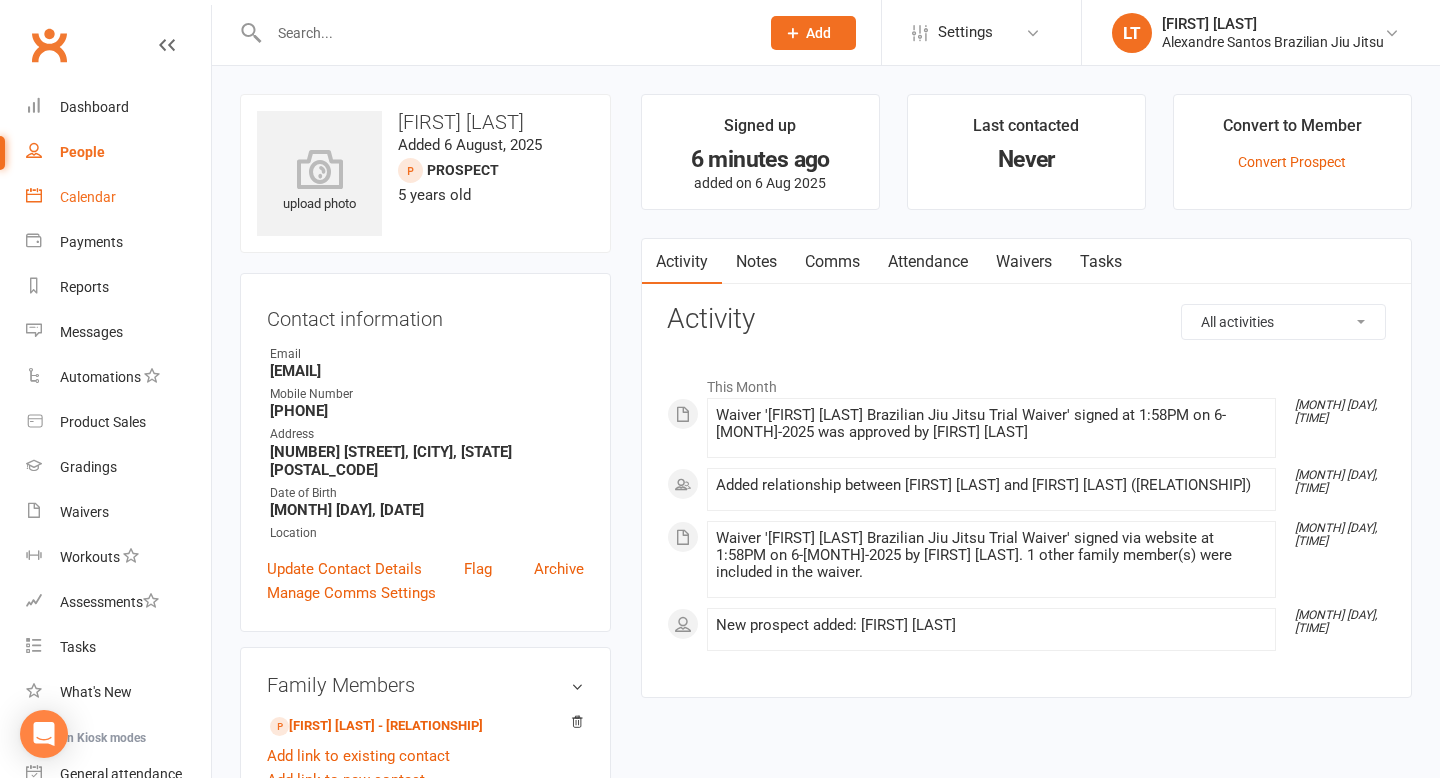 click on "Calendar" at bounding box center [88, 197] 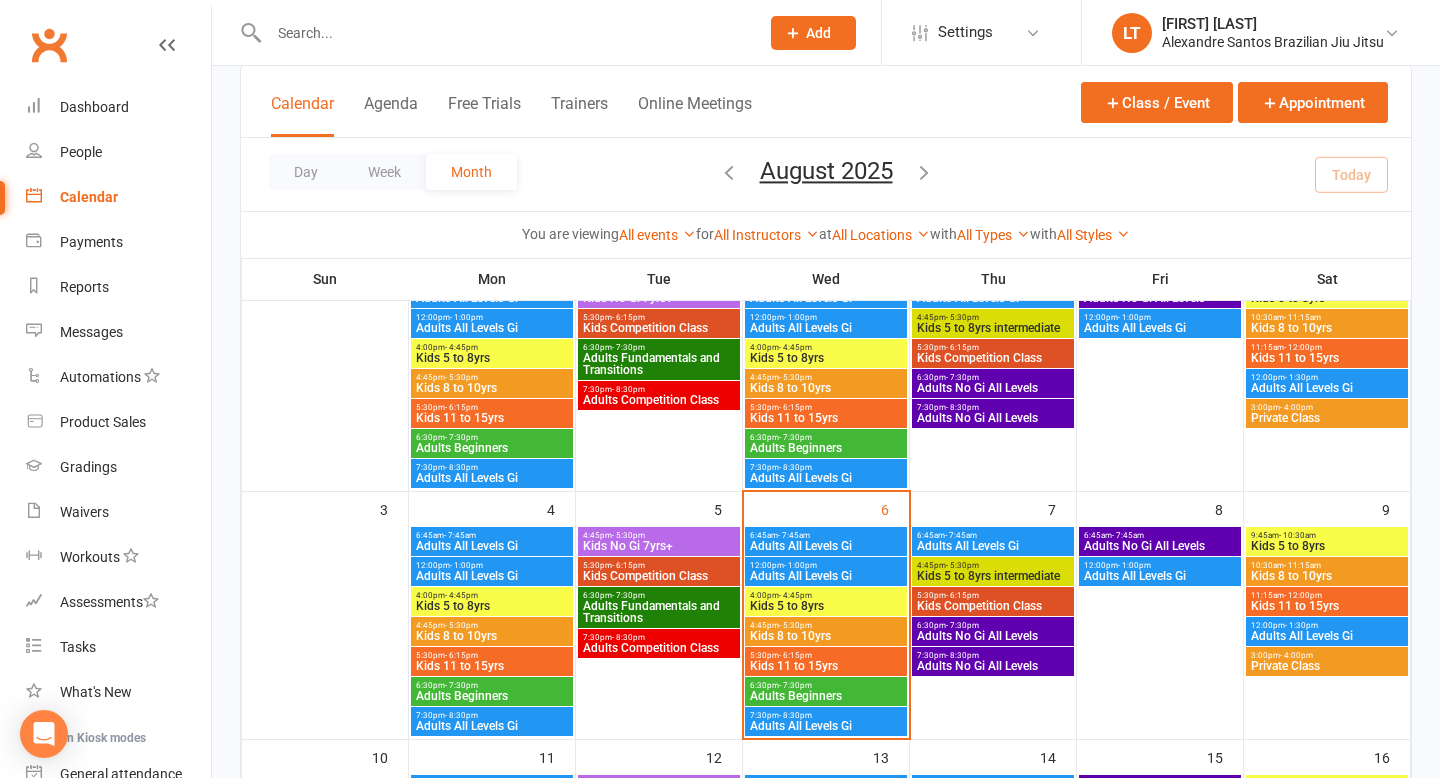 scroll, scrollTop: 262, scrollLeft: 0, axis: vertical 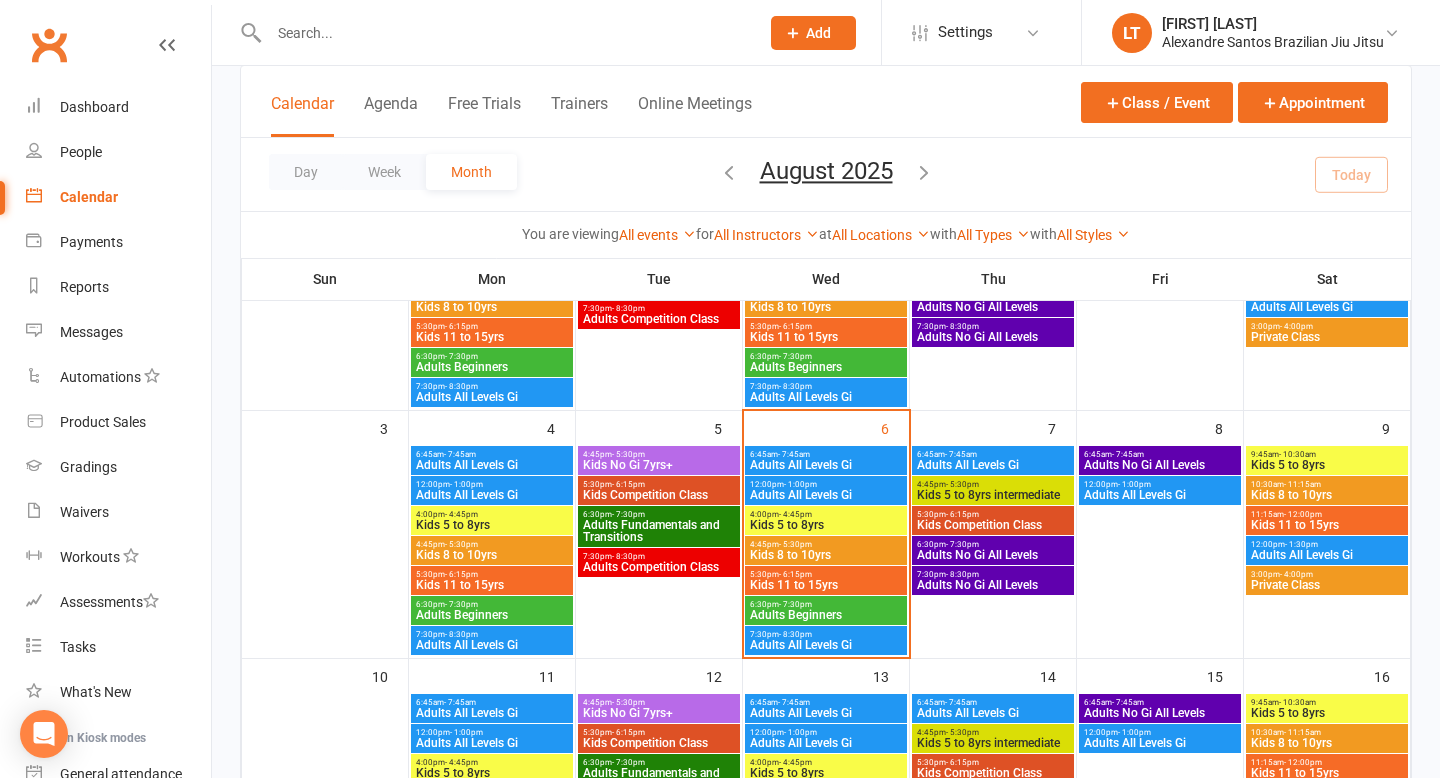 click on "Kids 5 to 8yrs" at bounding box center [826, 525] 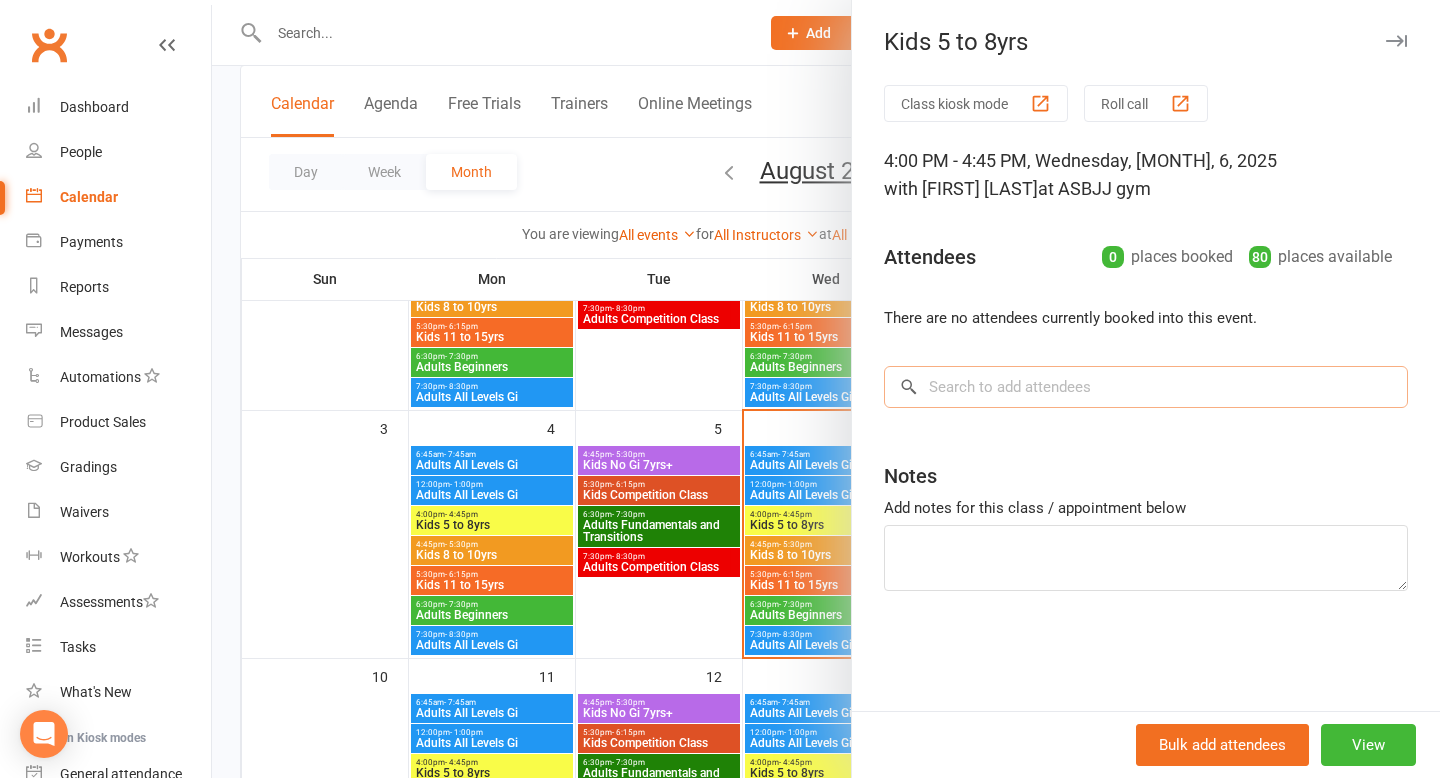 click at bounding box center [1146, 387] 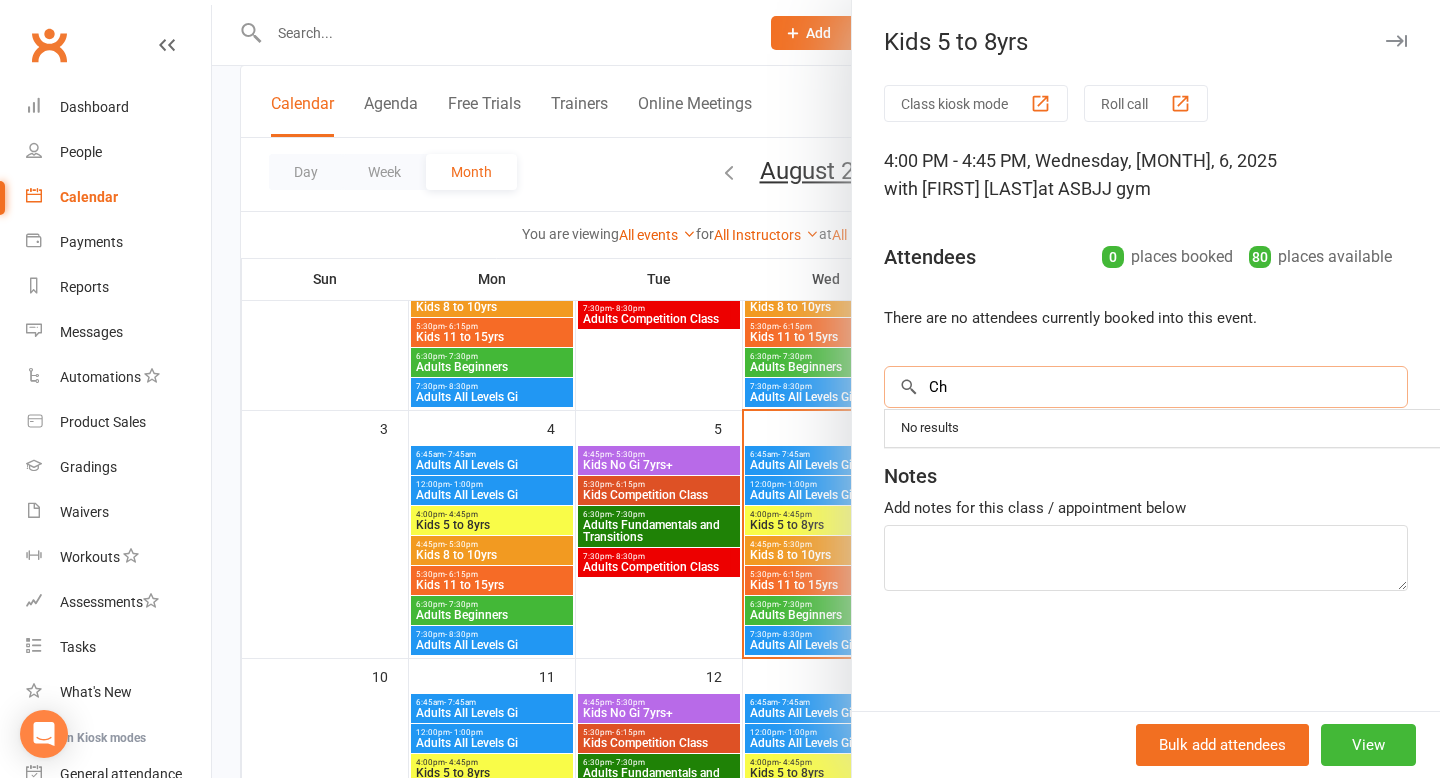 type on "C" 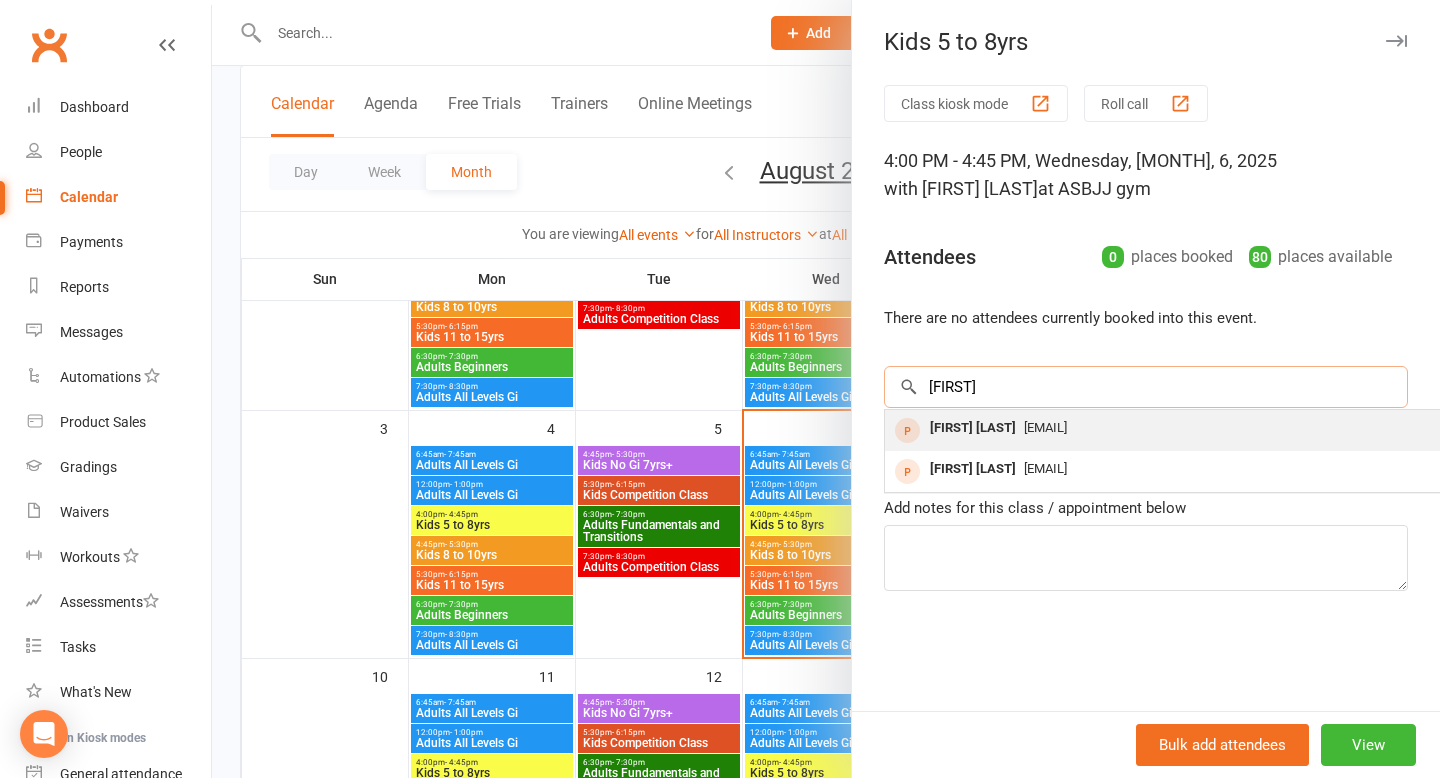 type on "[FIRST]" 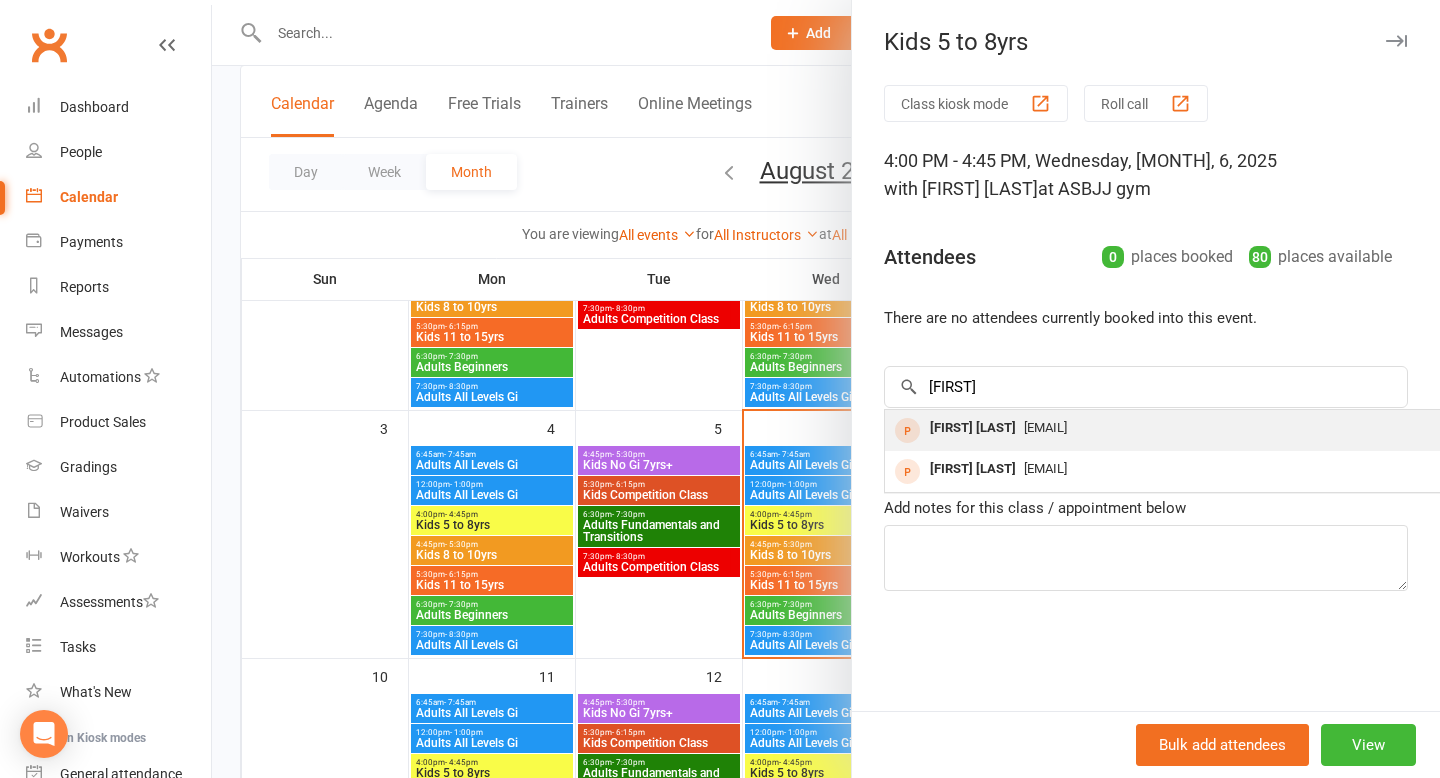 click on "[EMAIL]" at bounding box center (1045, 427) 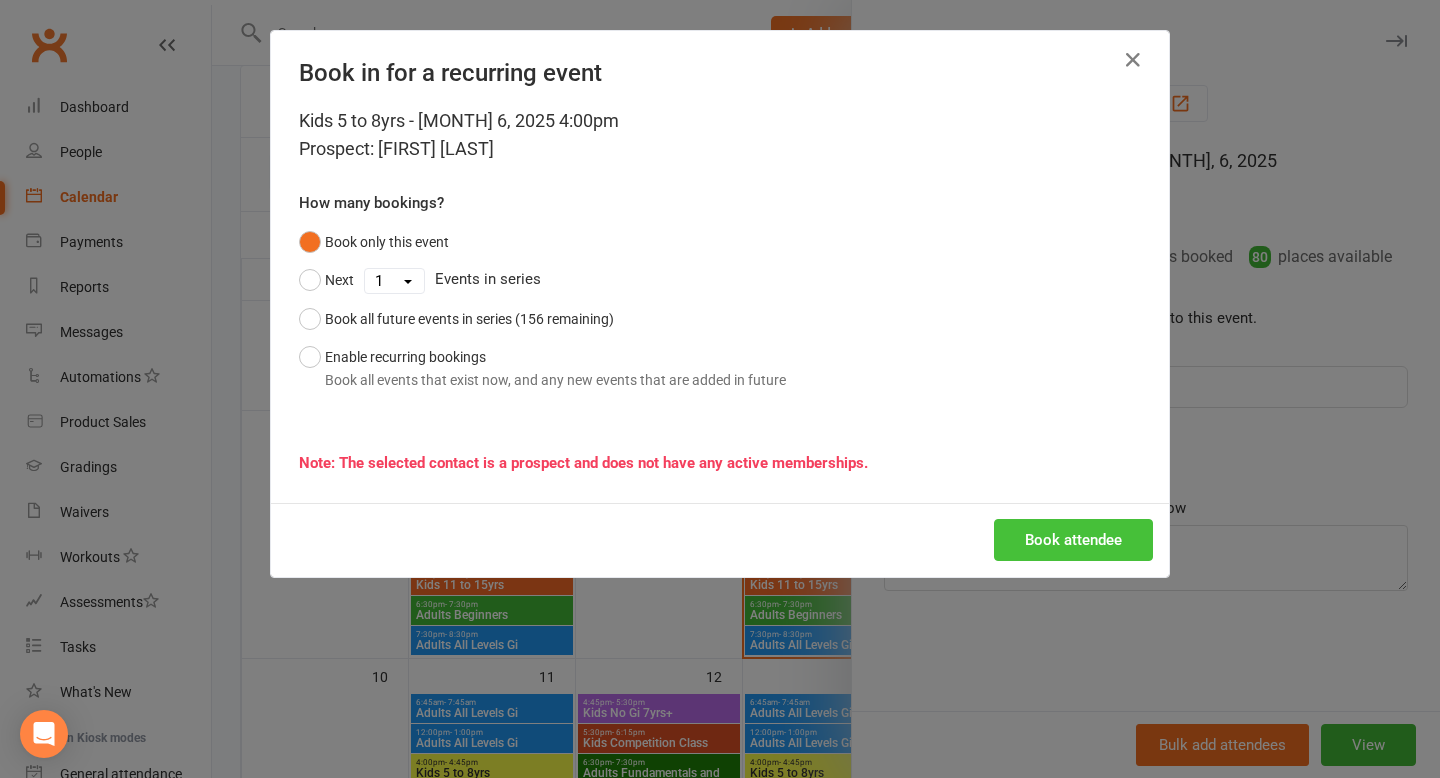 click on "Book attendee" at bounding box center [1073, 540] 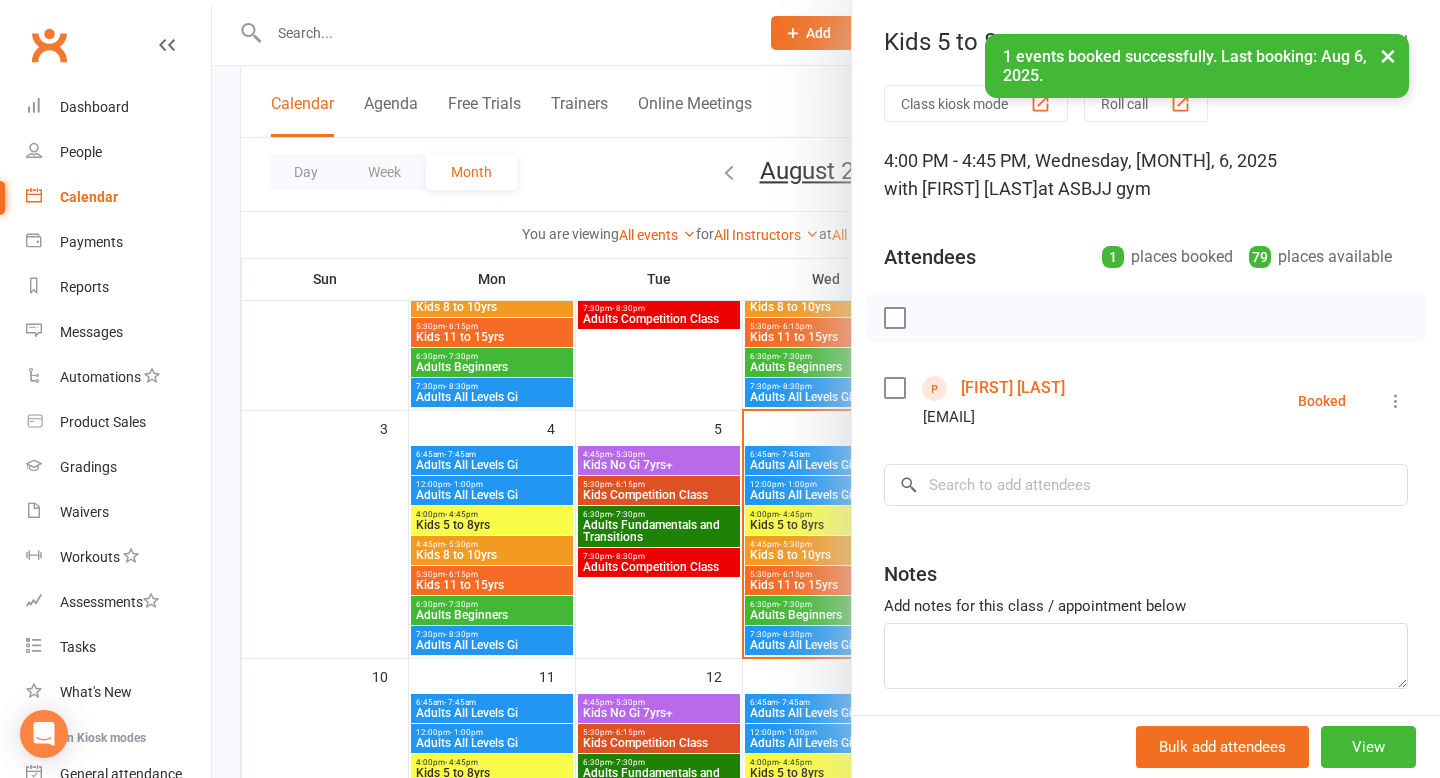 click on "×" at bounding box center [1388, 55] 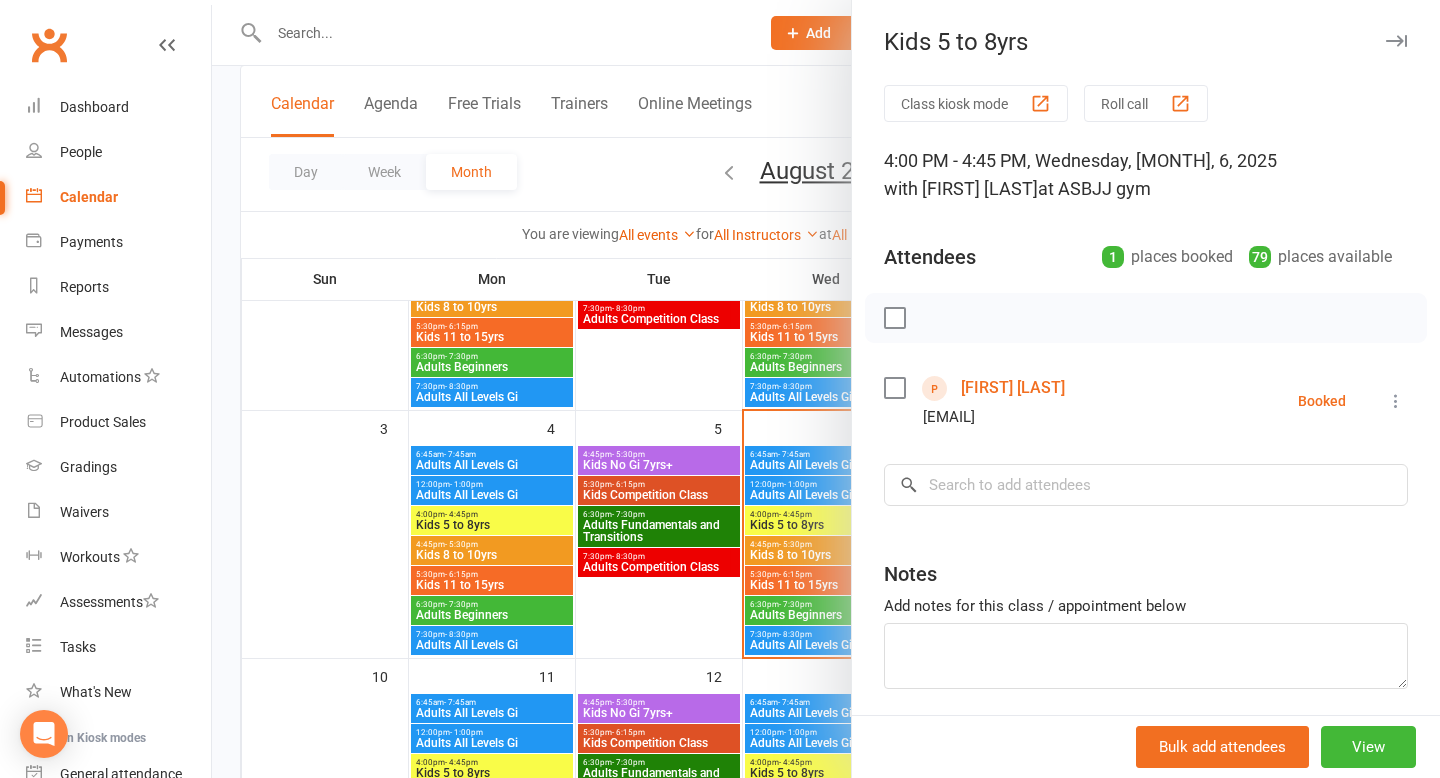 scroll, scrollTop: 0, scrollLeft: 0, axis: both 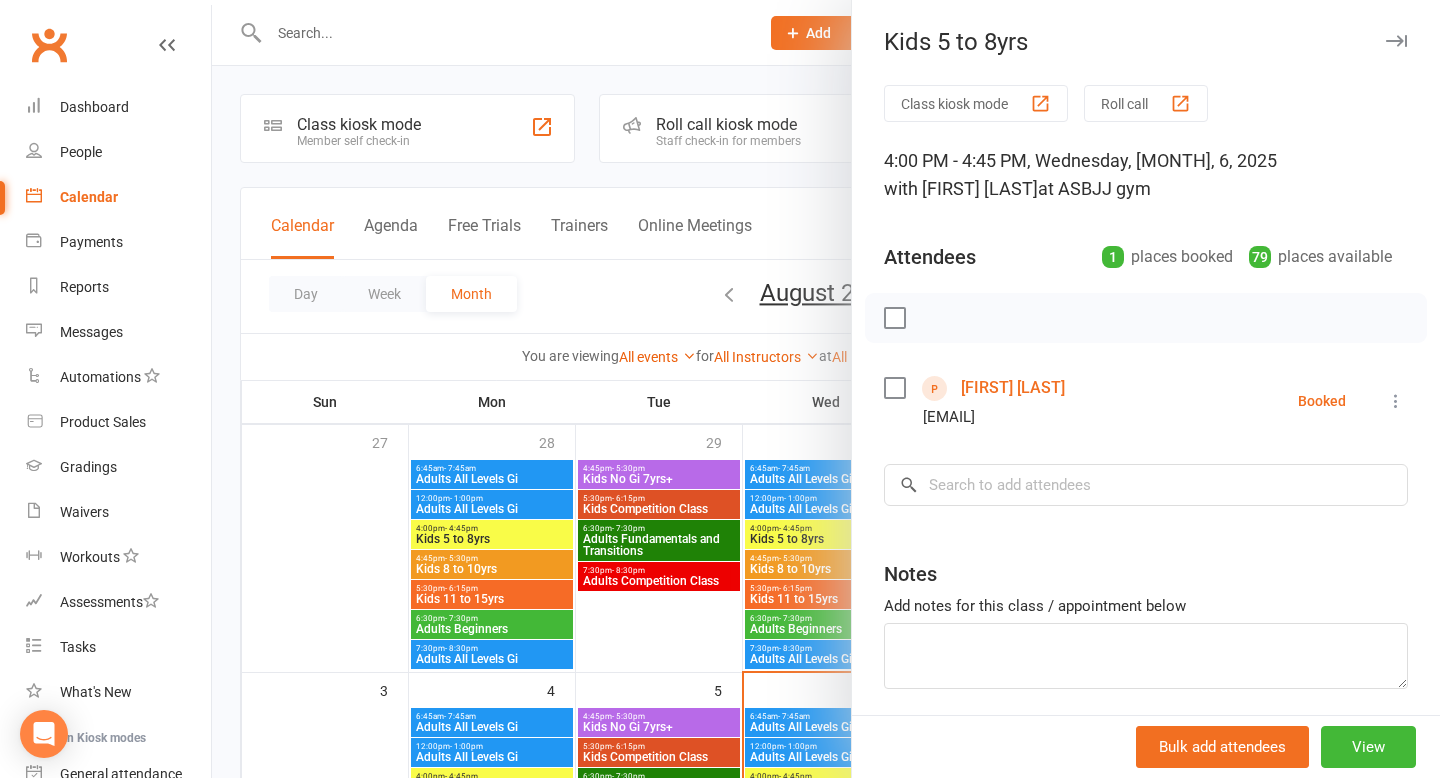 click at bounding box center [1396, 41] 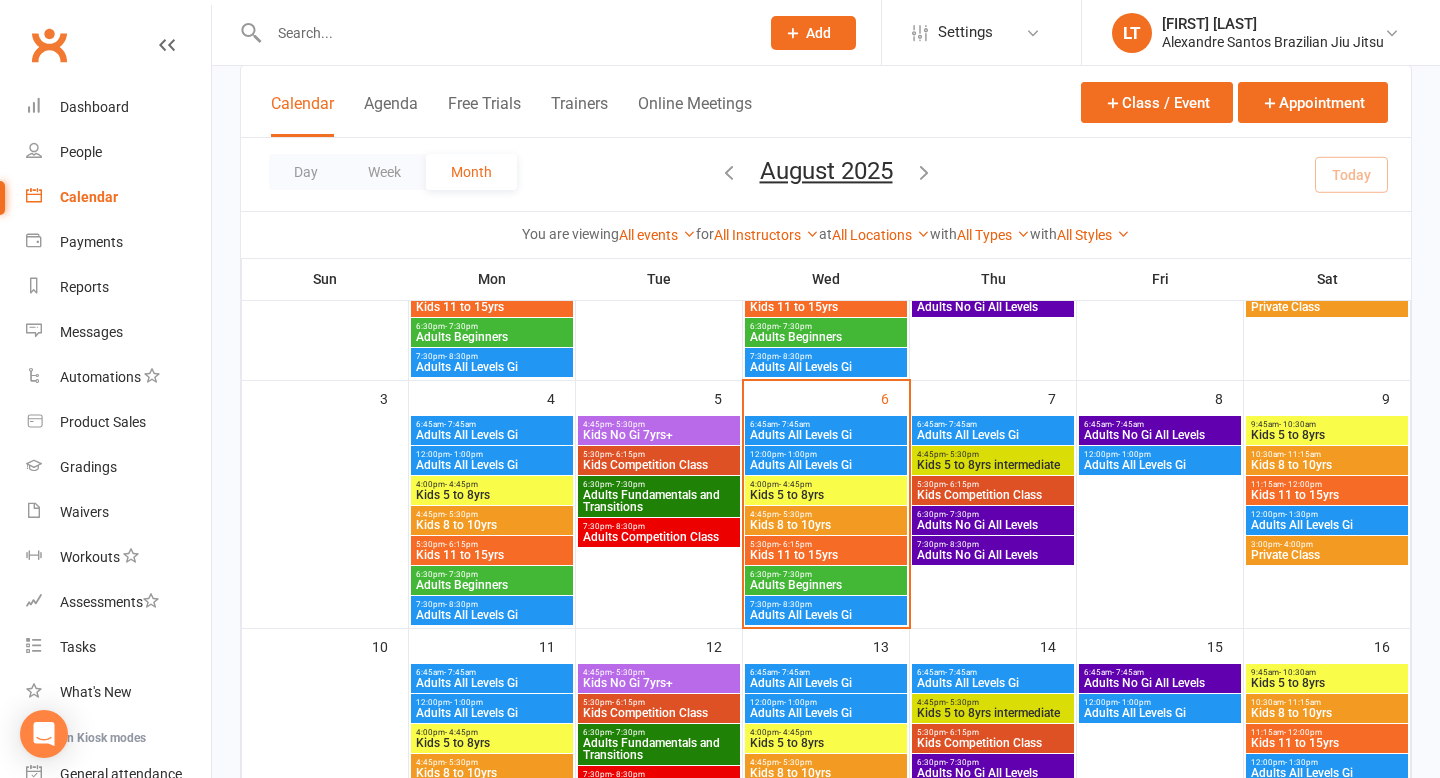 scroll, scrollTop: 157, scrollLeft: 0, axis: vertical 